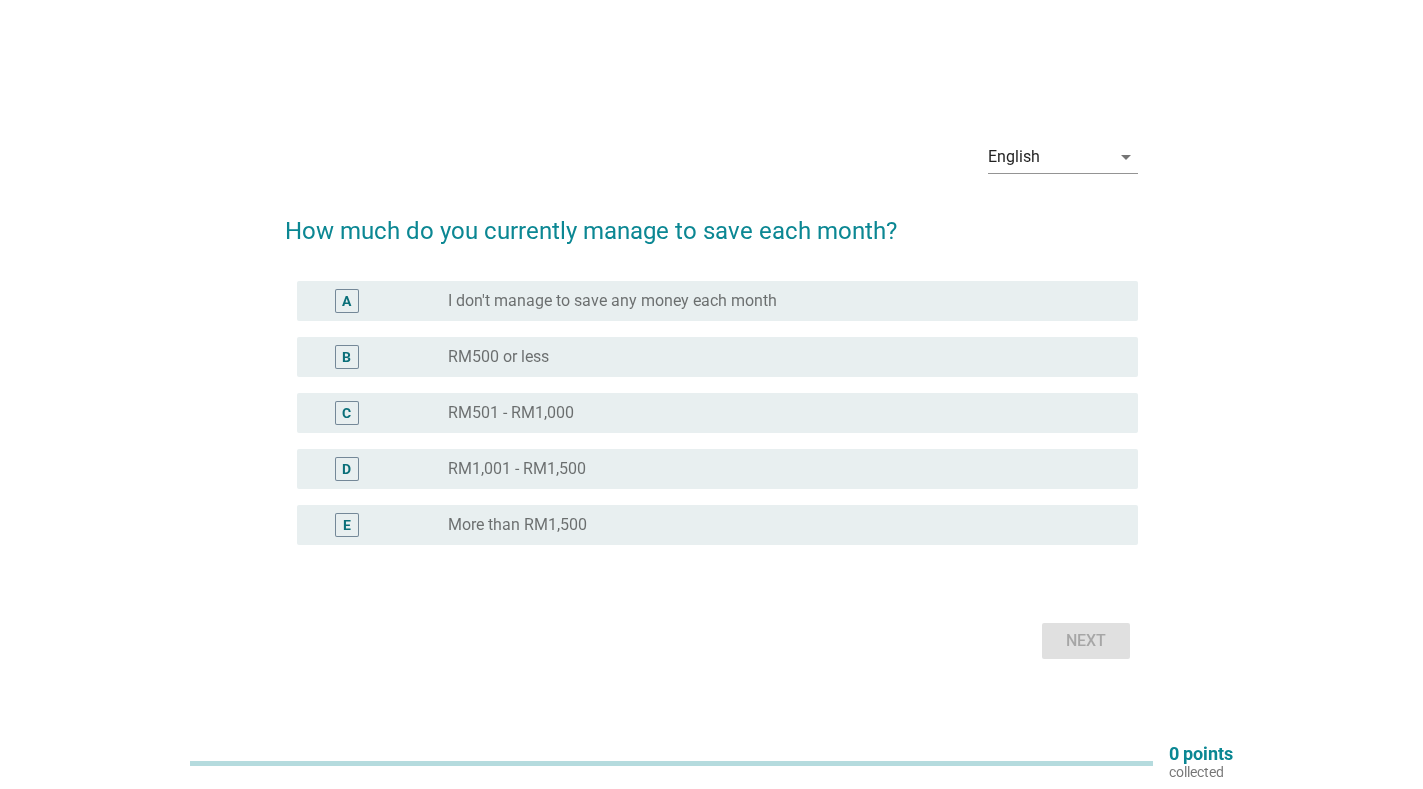scroll, scrollTop: 0, scrollLeft: 0, axis: both 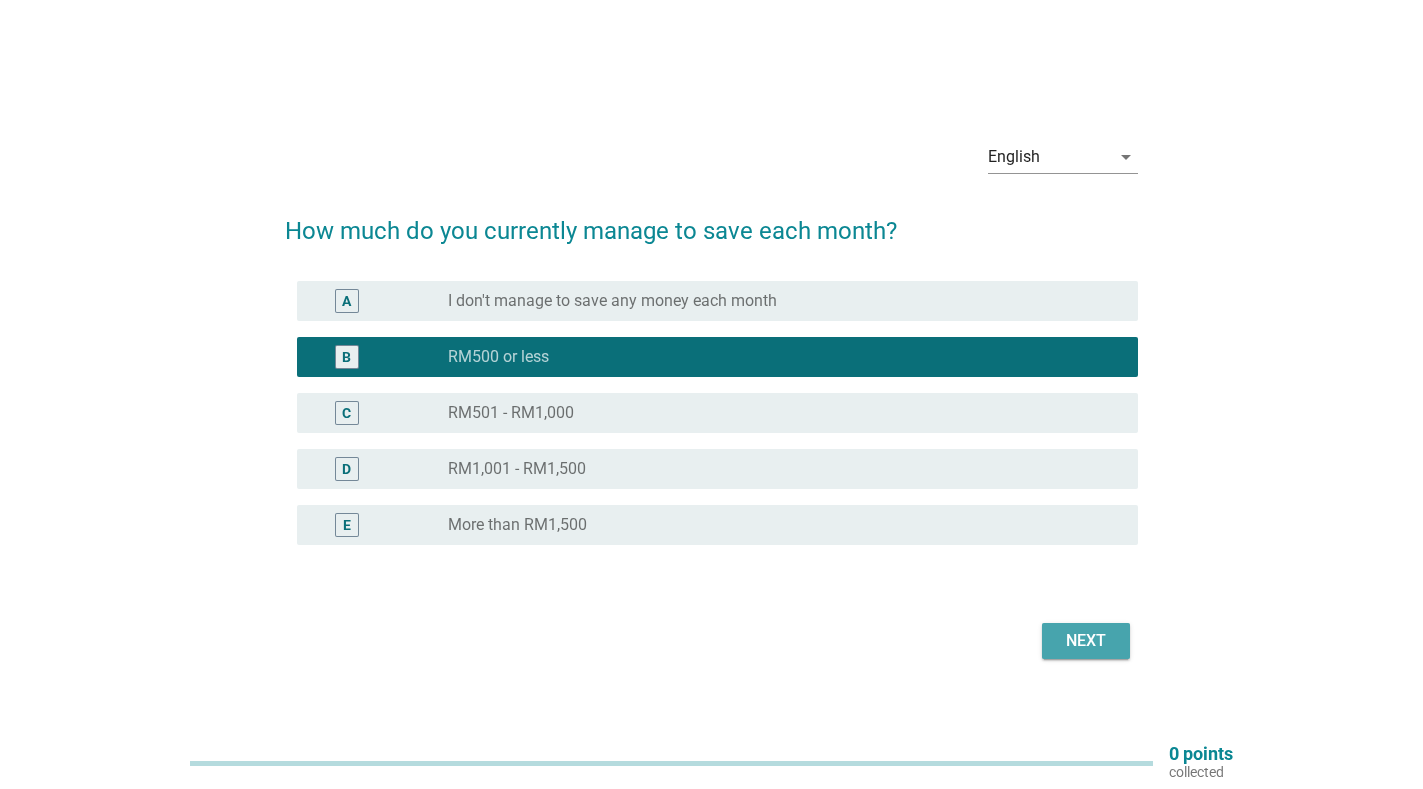 click on "Next" at bounding box center (1086, 641) 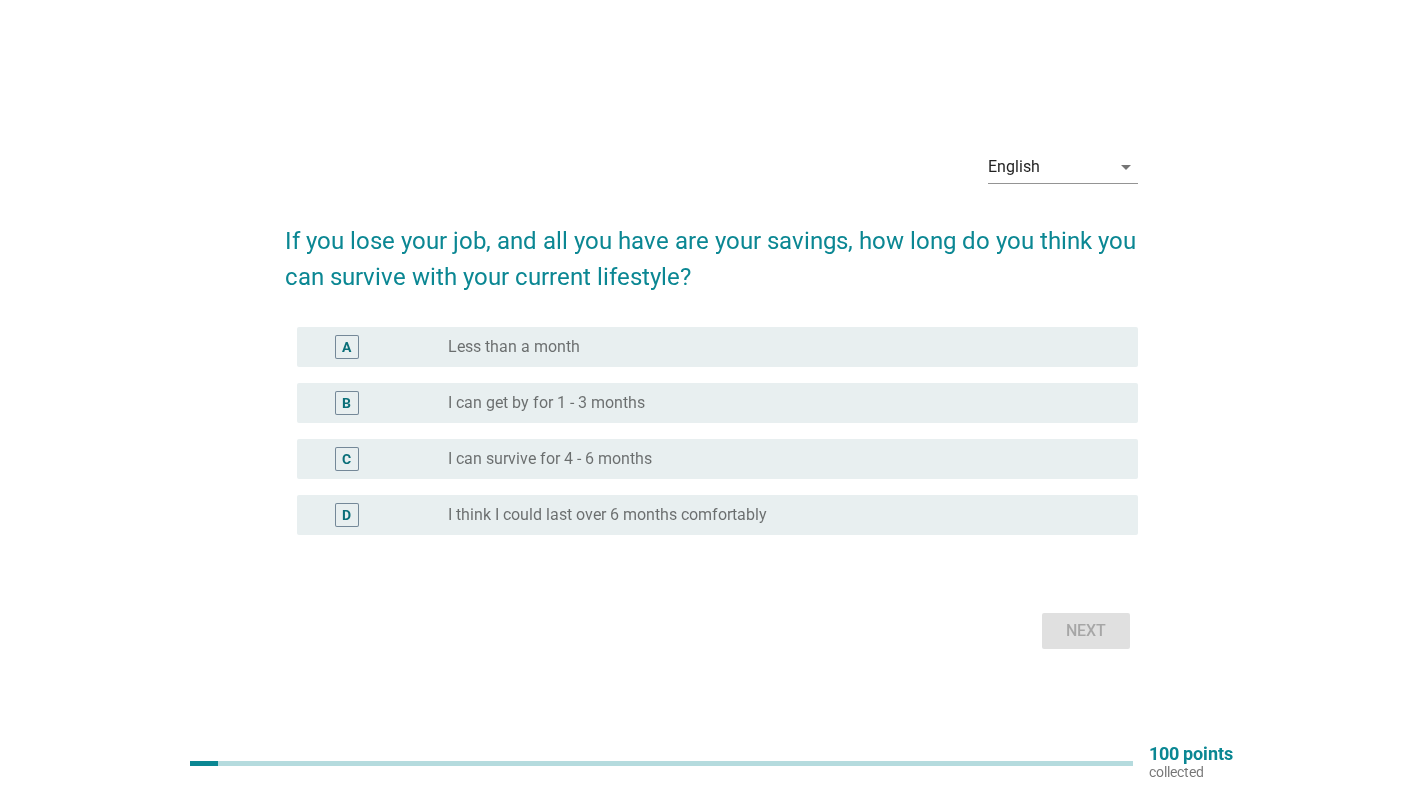 click on "I think I could last over 6 months comfortably" at bounding box center [607, 515] 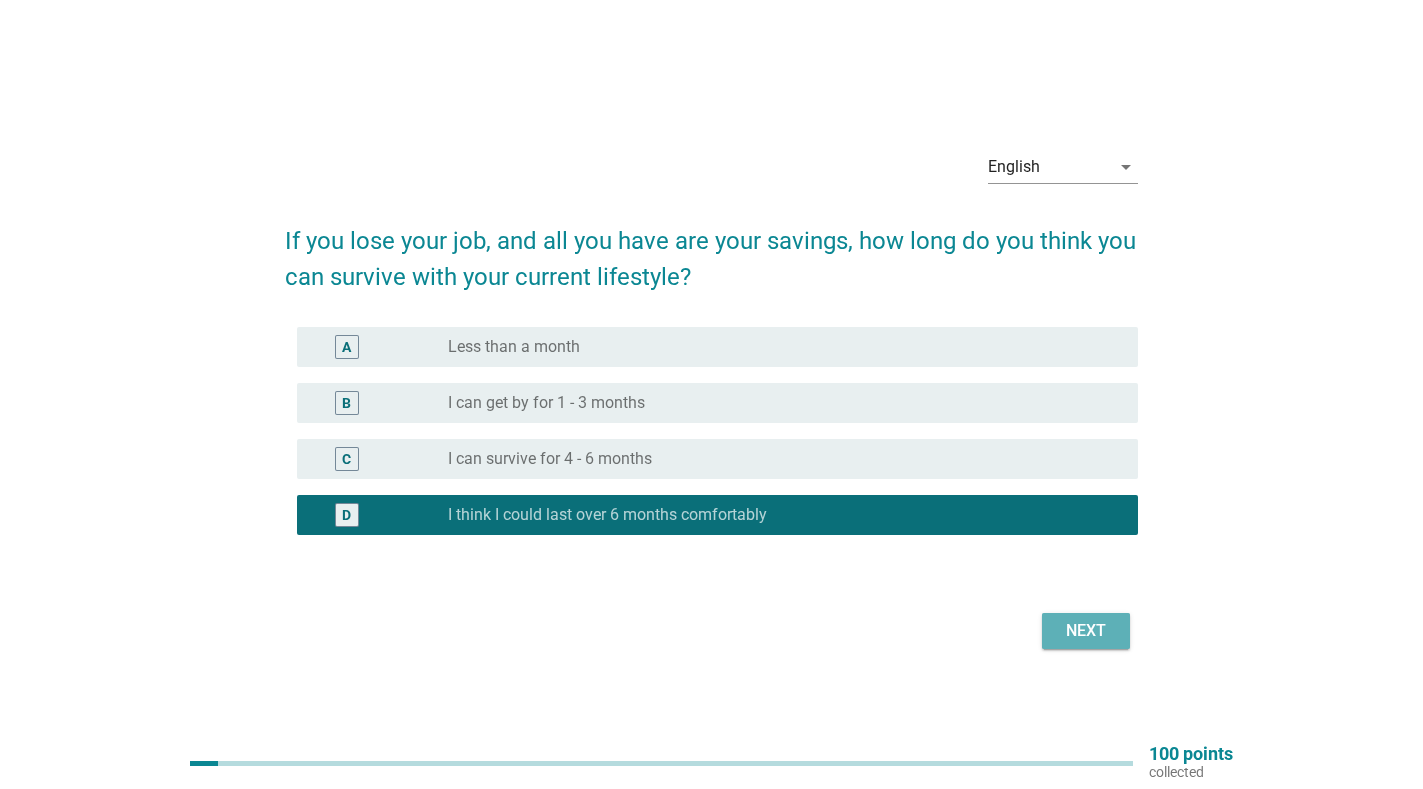 click on "Next" at bounding box center [1086, 631] 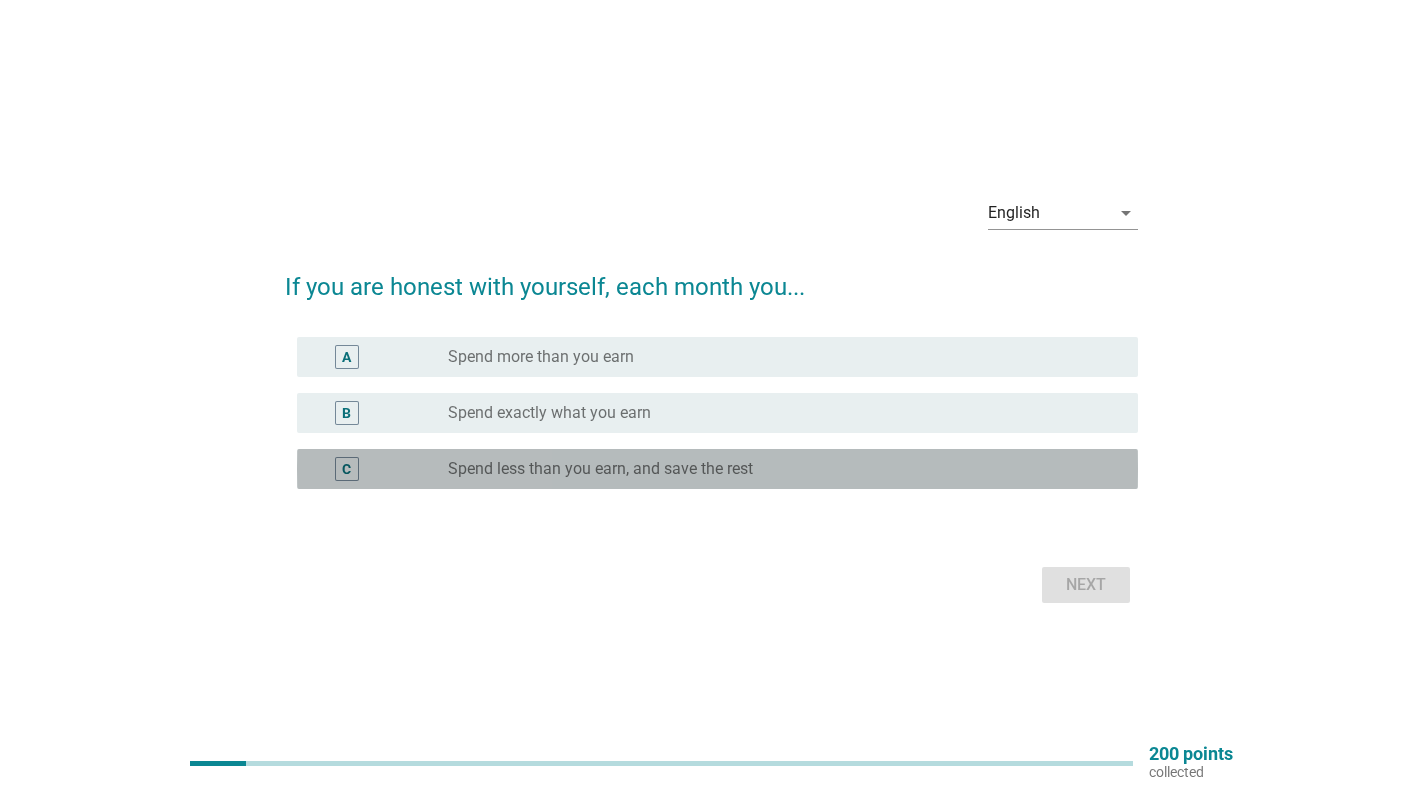 click on "Spend less than you earn, and save the rest" at bounding box center [600, 469] 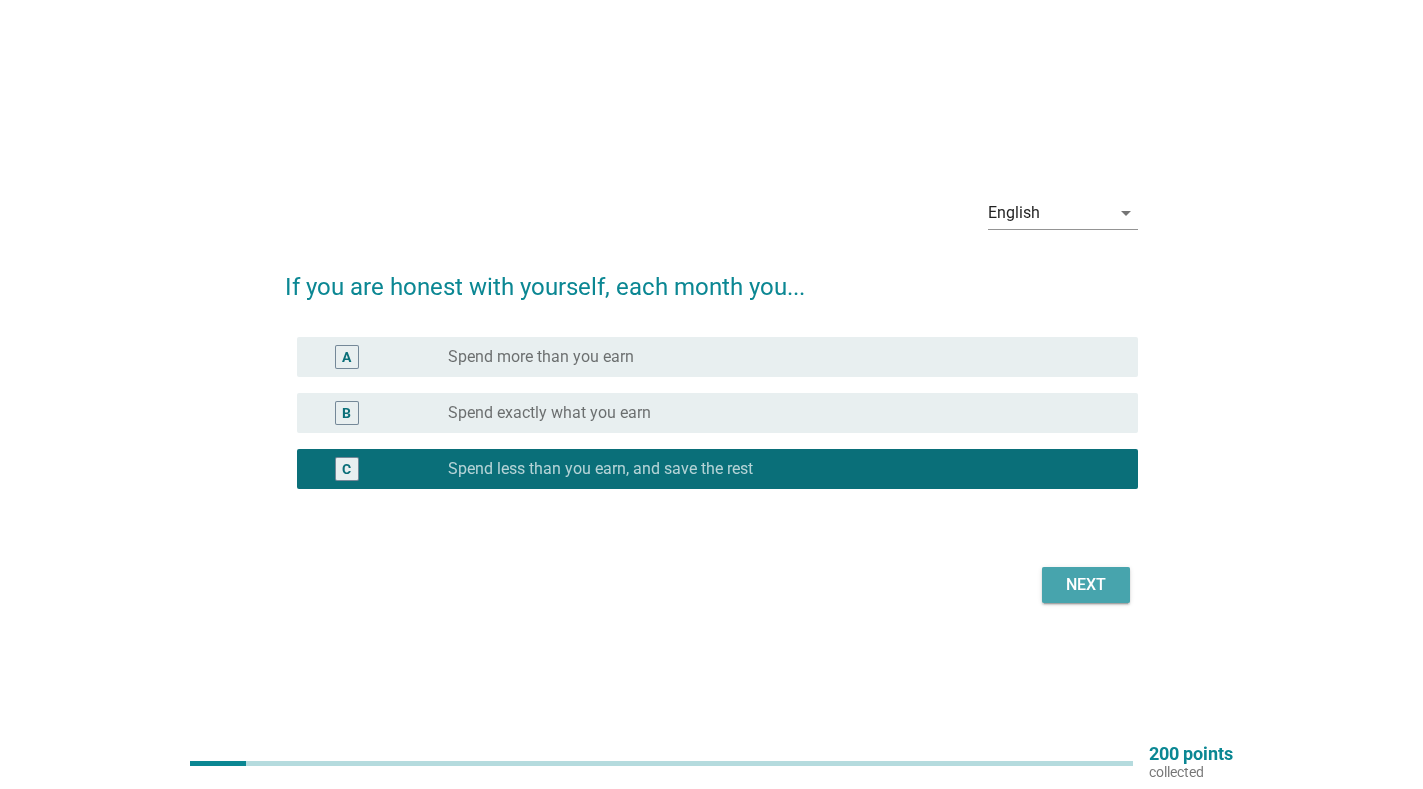 click on "Next" at bounding box center (1086, 585) 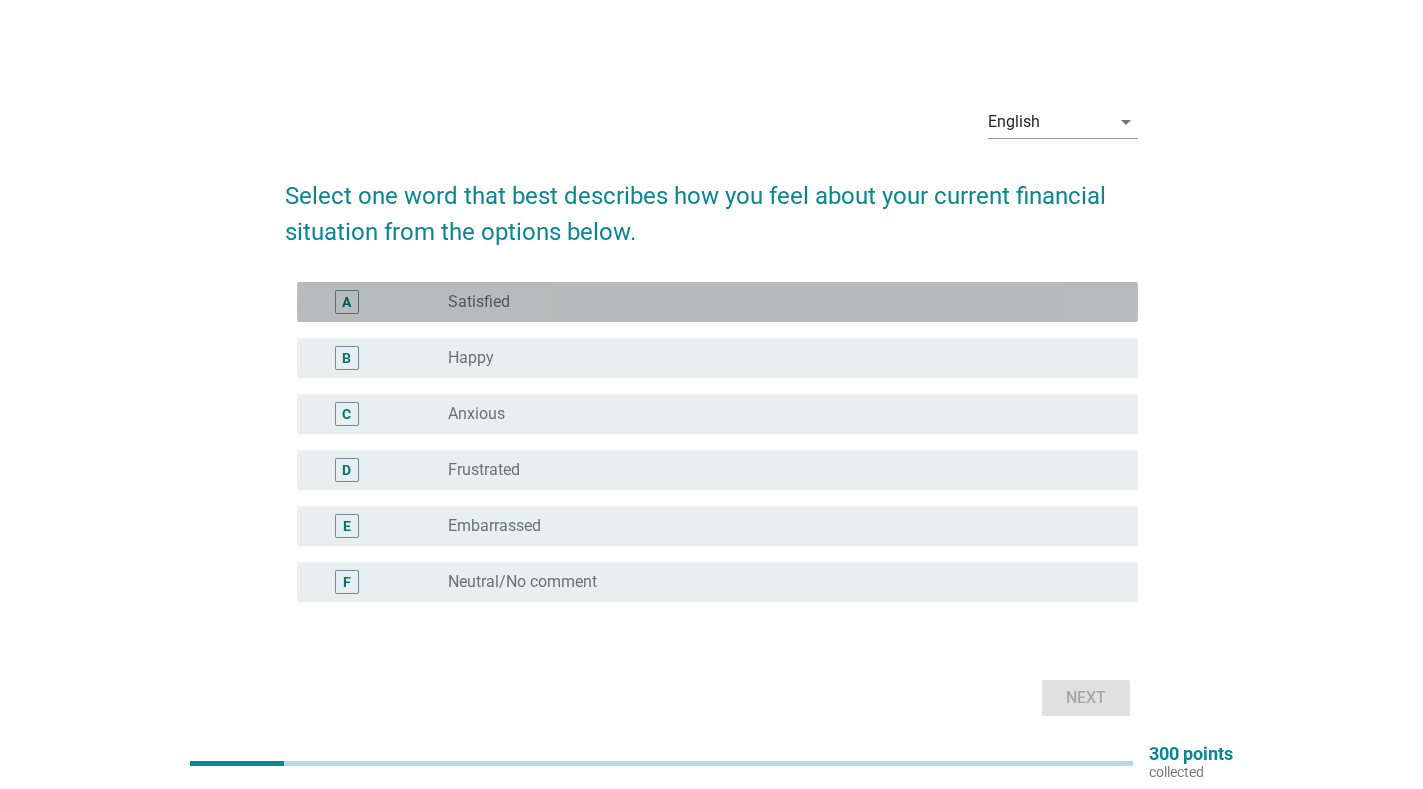 click on "radio_button_unchecked Satisfied" at bounding box center [785, 302] 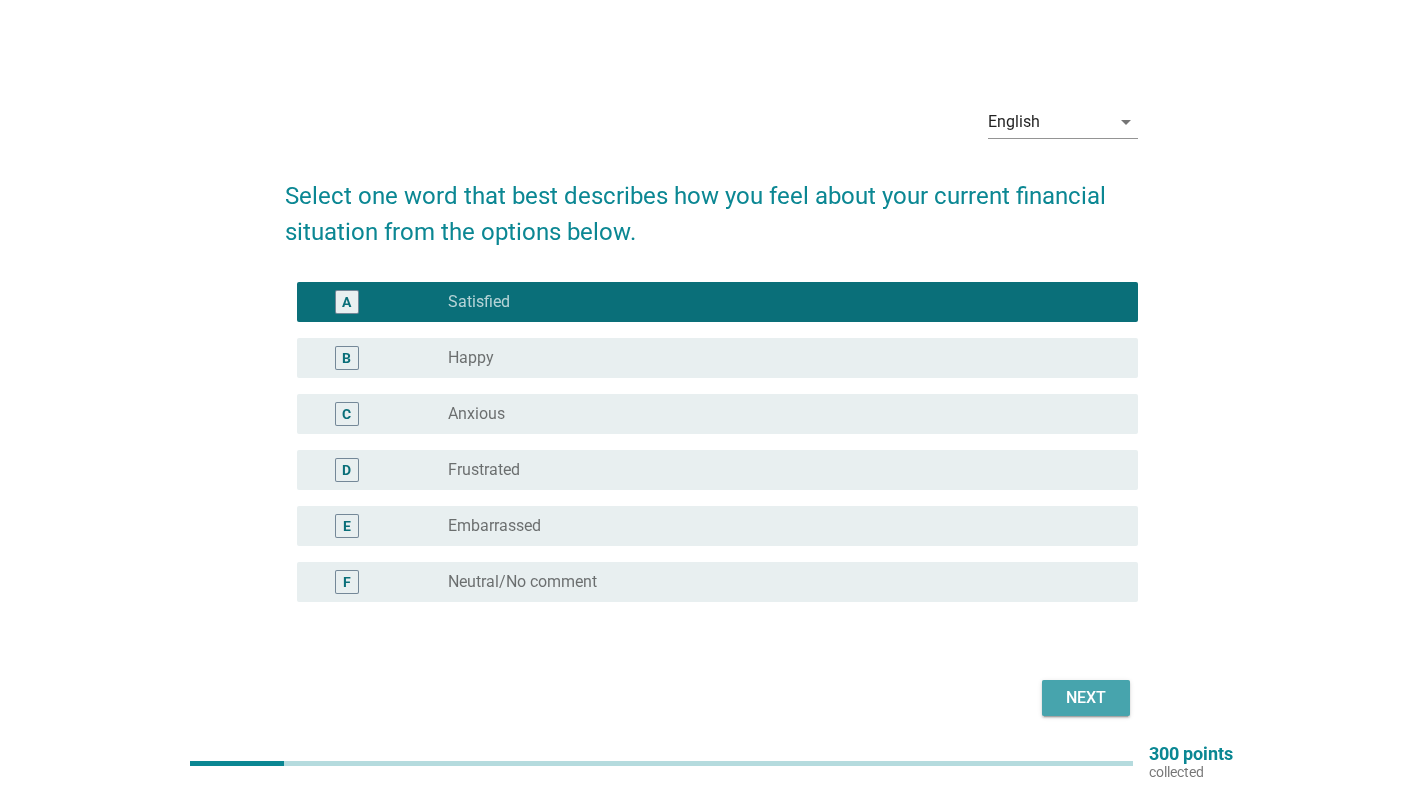 click on "Next" at bounding box center [1086, 698] 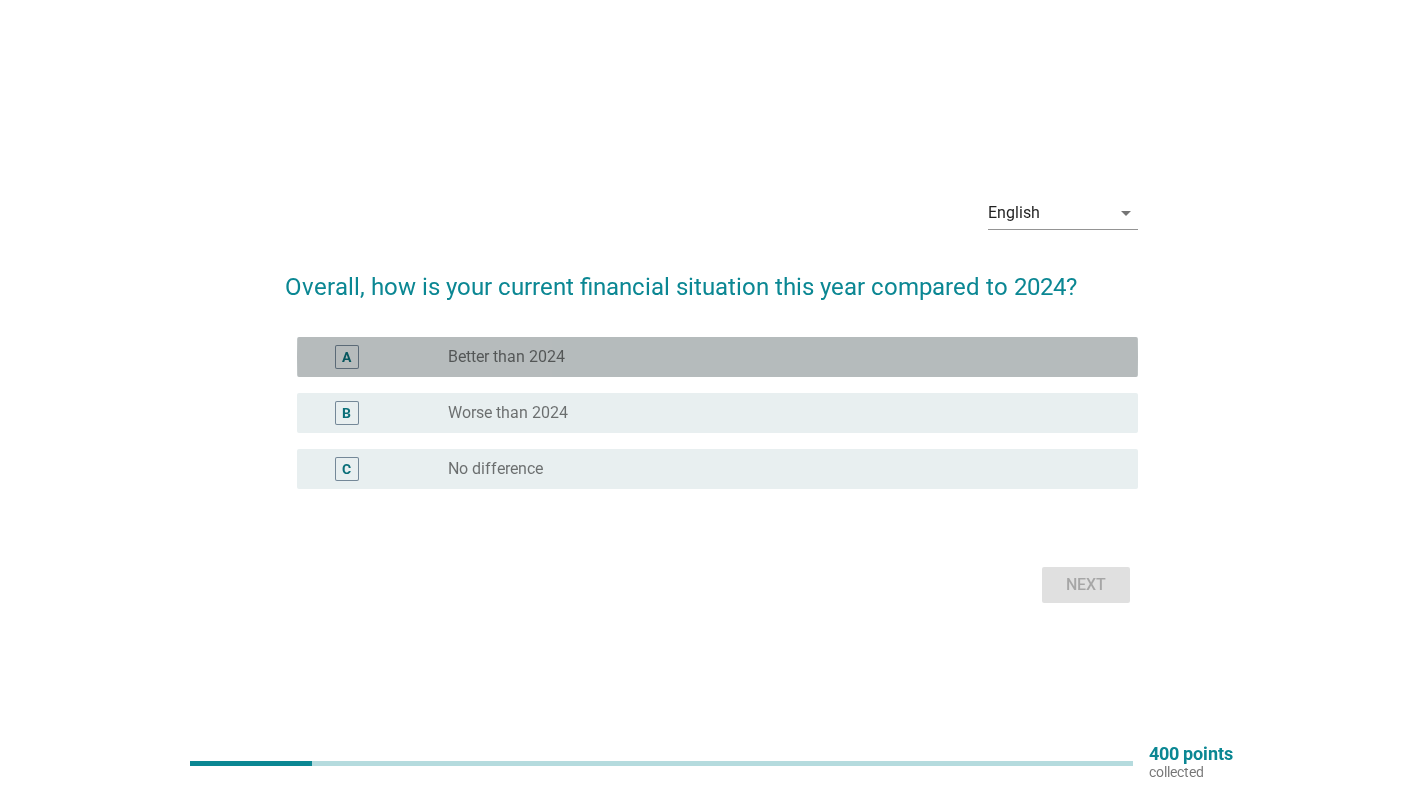 click on "radio_button_unchecked Better than 2024" at bounding box center [777, 357] 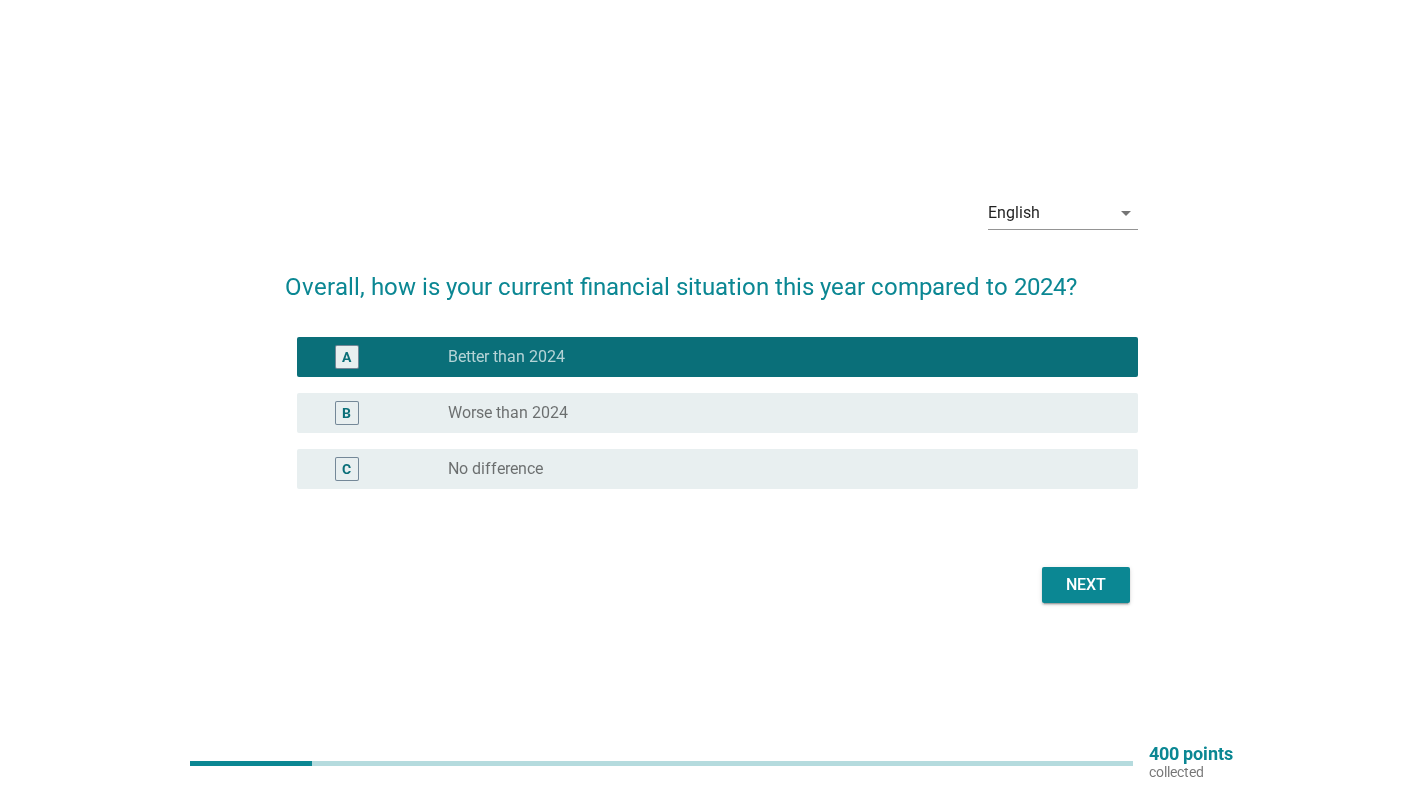 click on "Next" at bounding box center (1086, 585) 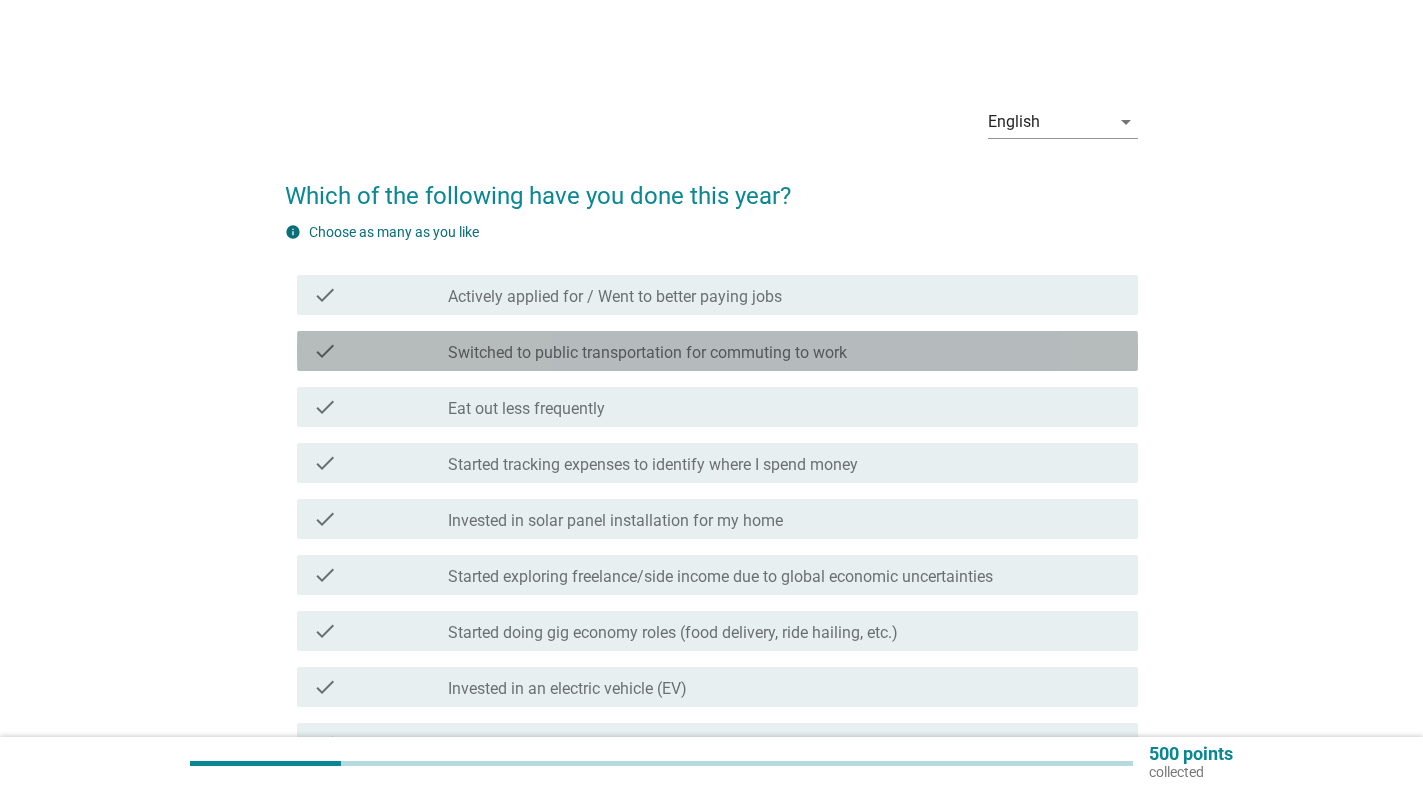 click on "Switched to public transportation for commuting to work" at bounding box center [647, 353] 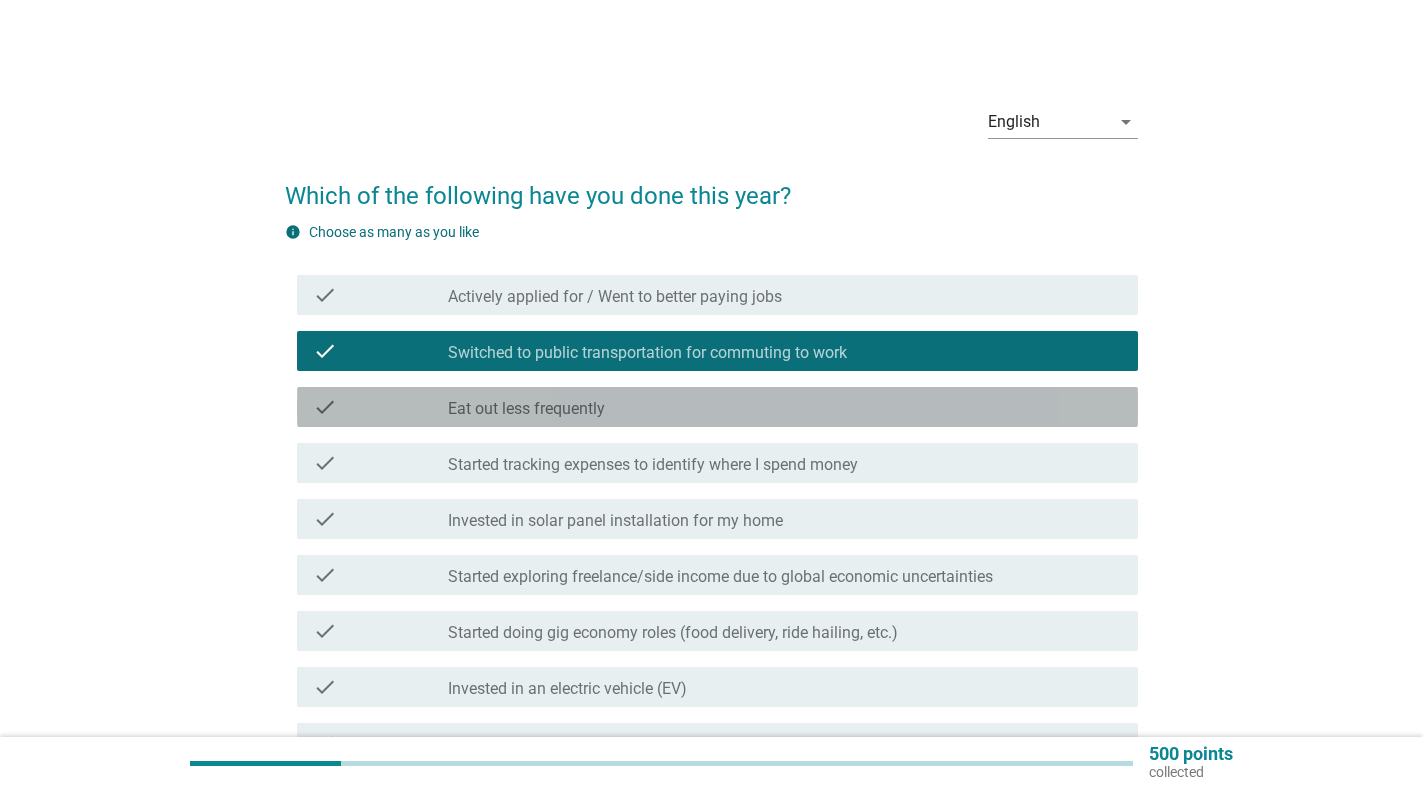 click on "check_box_outline_blank Eat out less frequently" at bounding box center [785, 407] 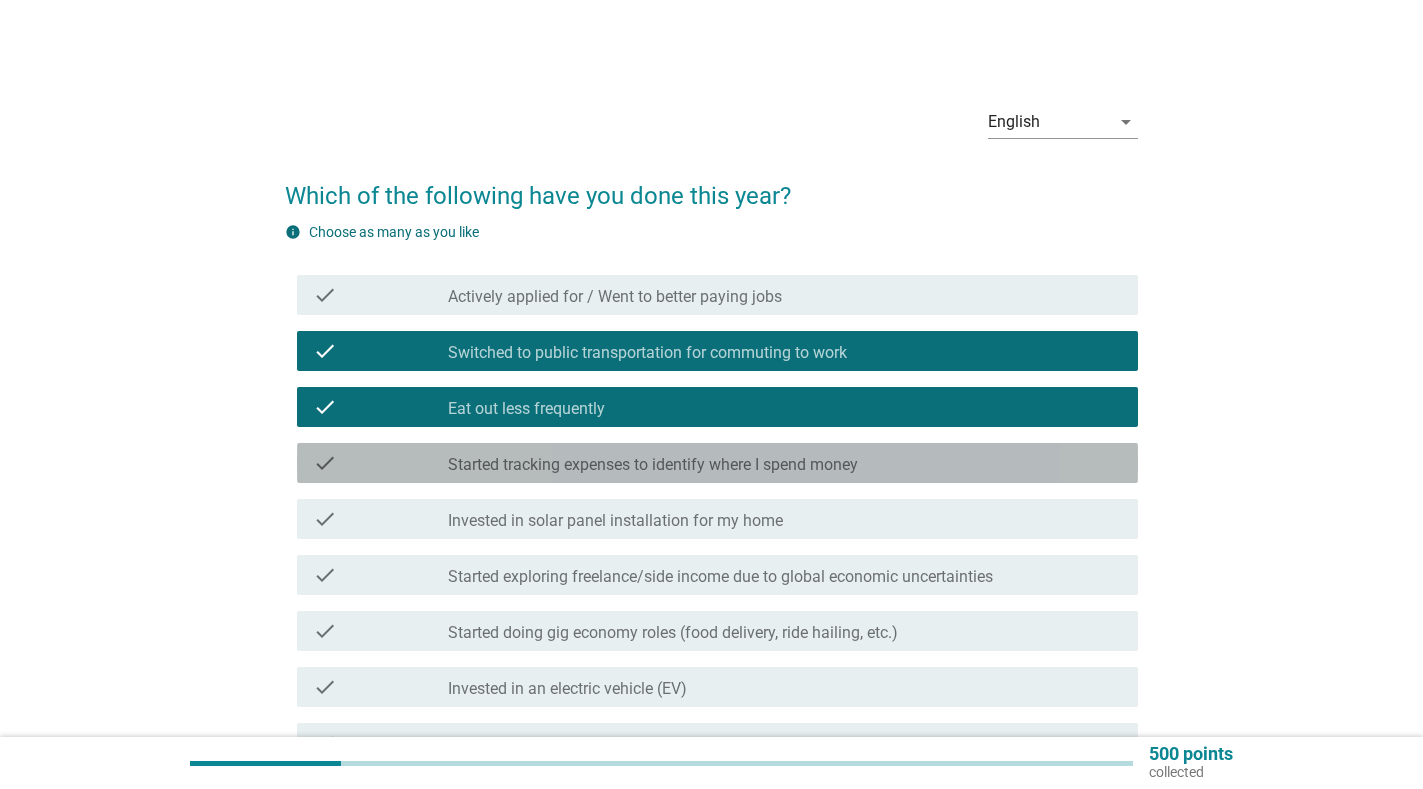 click on "Started tracking expenses to identify where I spend money" at bounding box center (653, 465) 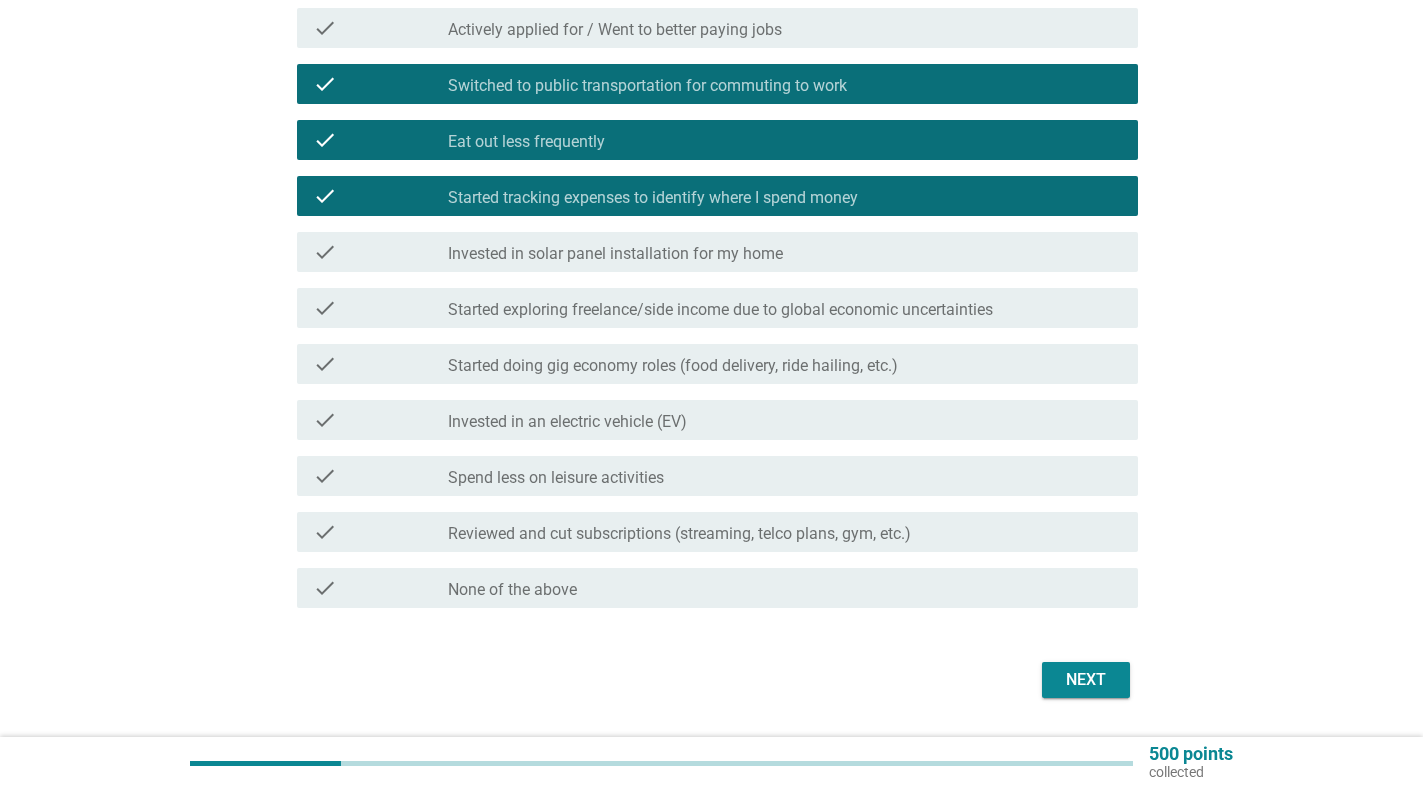 scroll, scrollTop: 268, scrollLeft: 0, axis: vertical 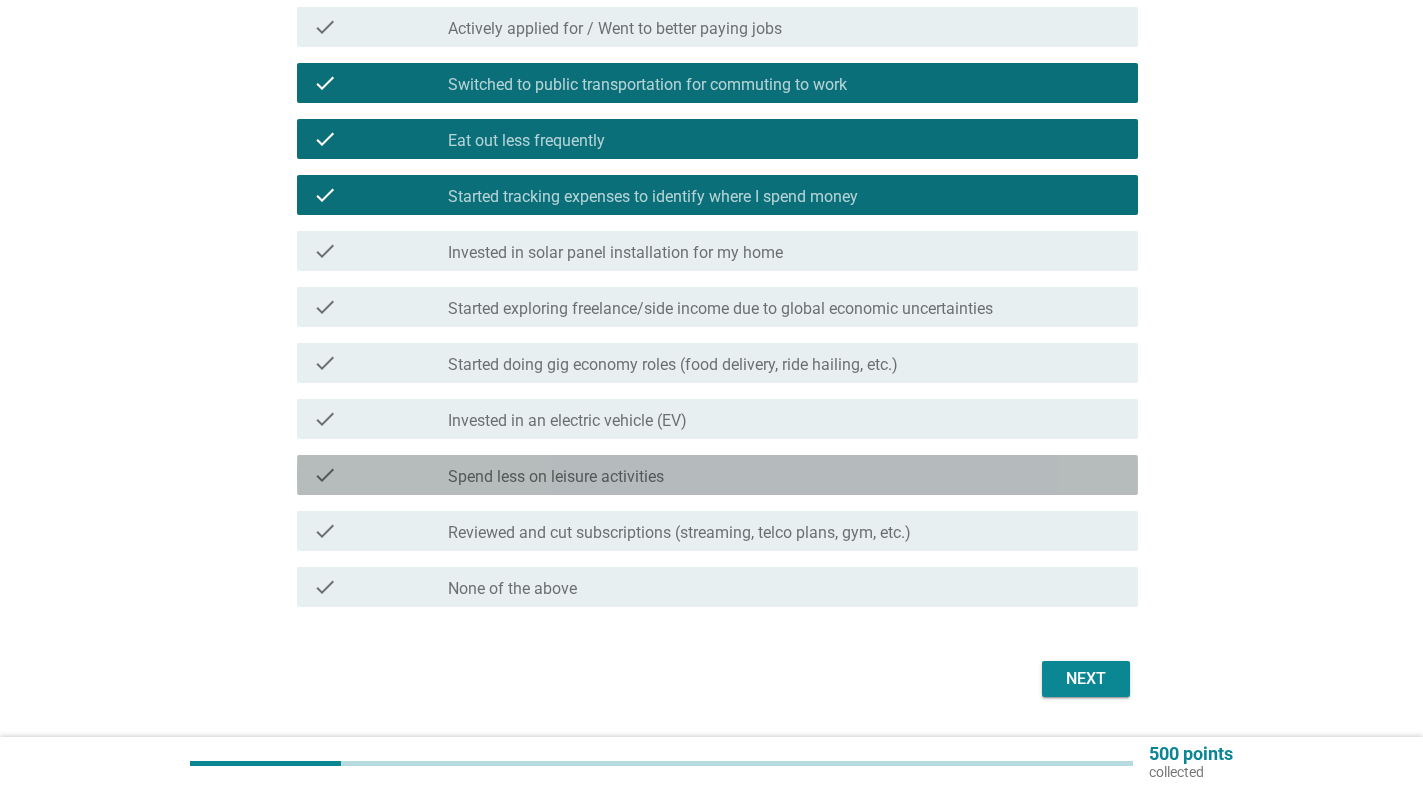 click on "check     check_box_outline_blank Spend less on leisure activities" at bounding box center (717, 475) 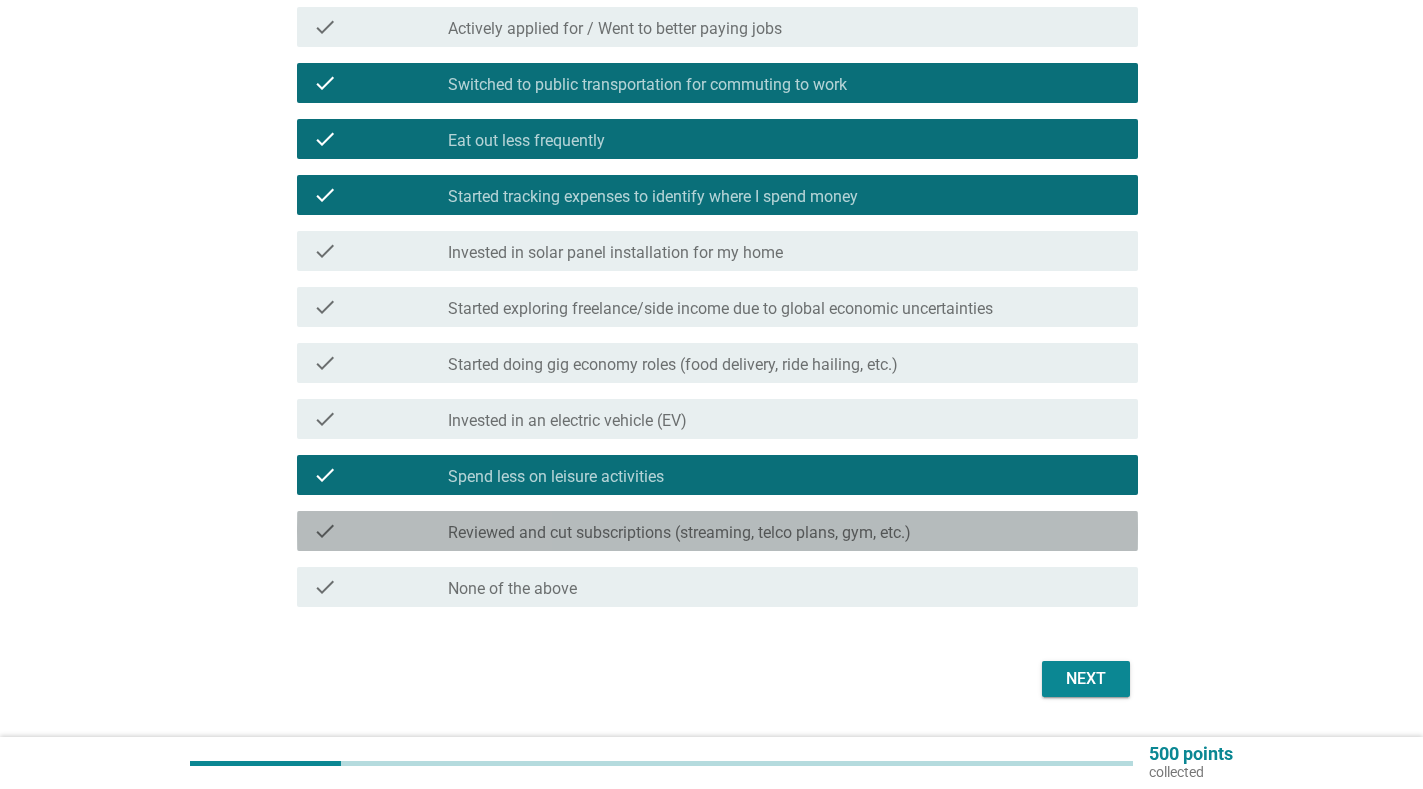 click on "Reviewed and cut subscriptions (streaming, telco plans, gym, etc.)" at bounding box center [679, 533] 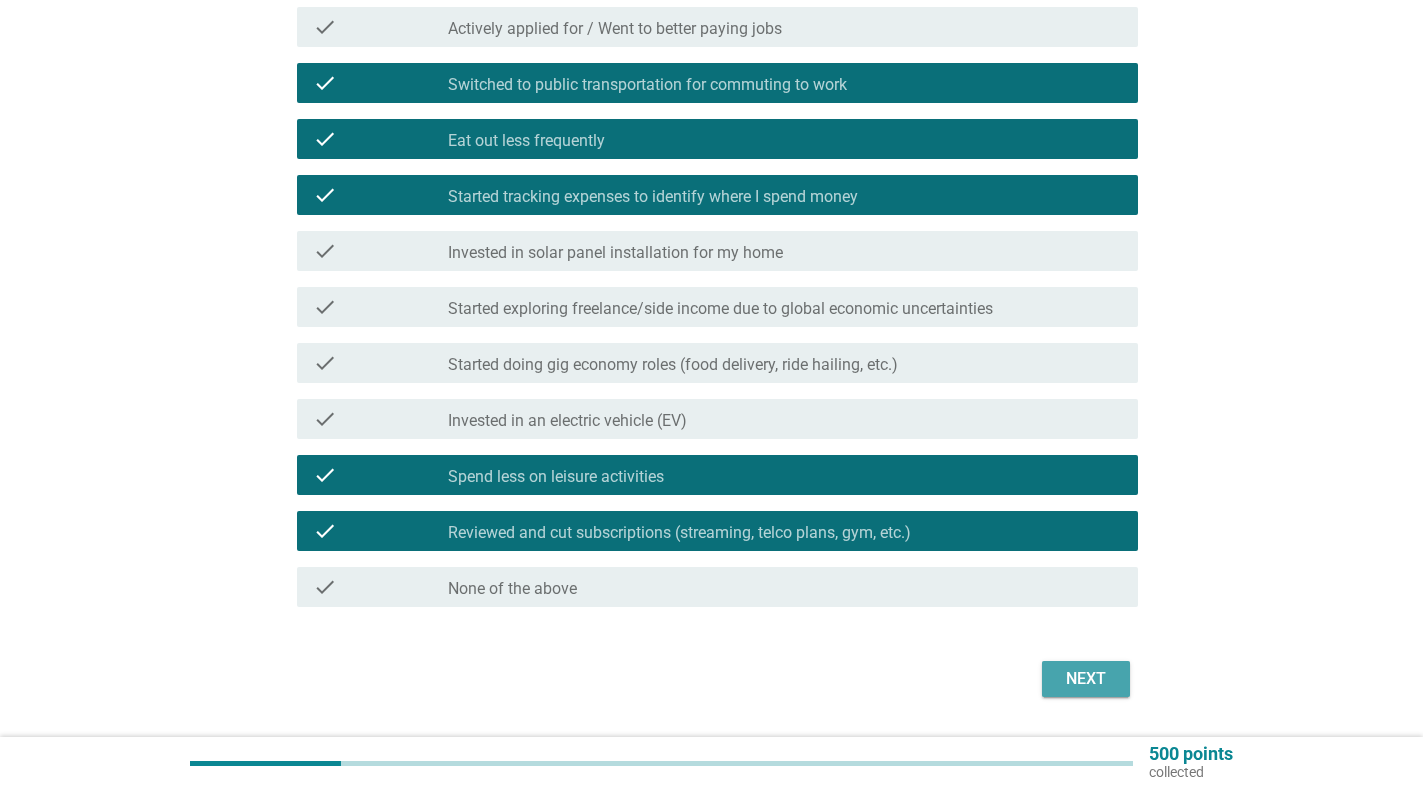 click on "Next" at bounding box center (1086, 679) 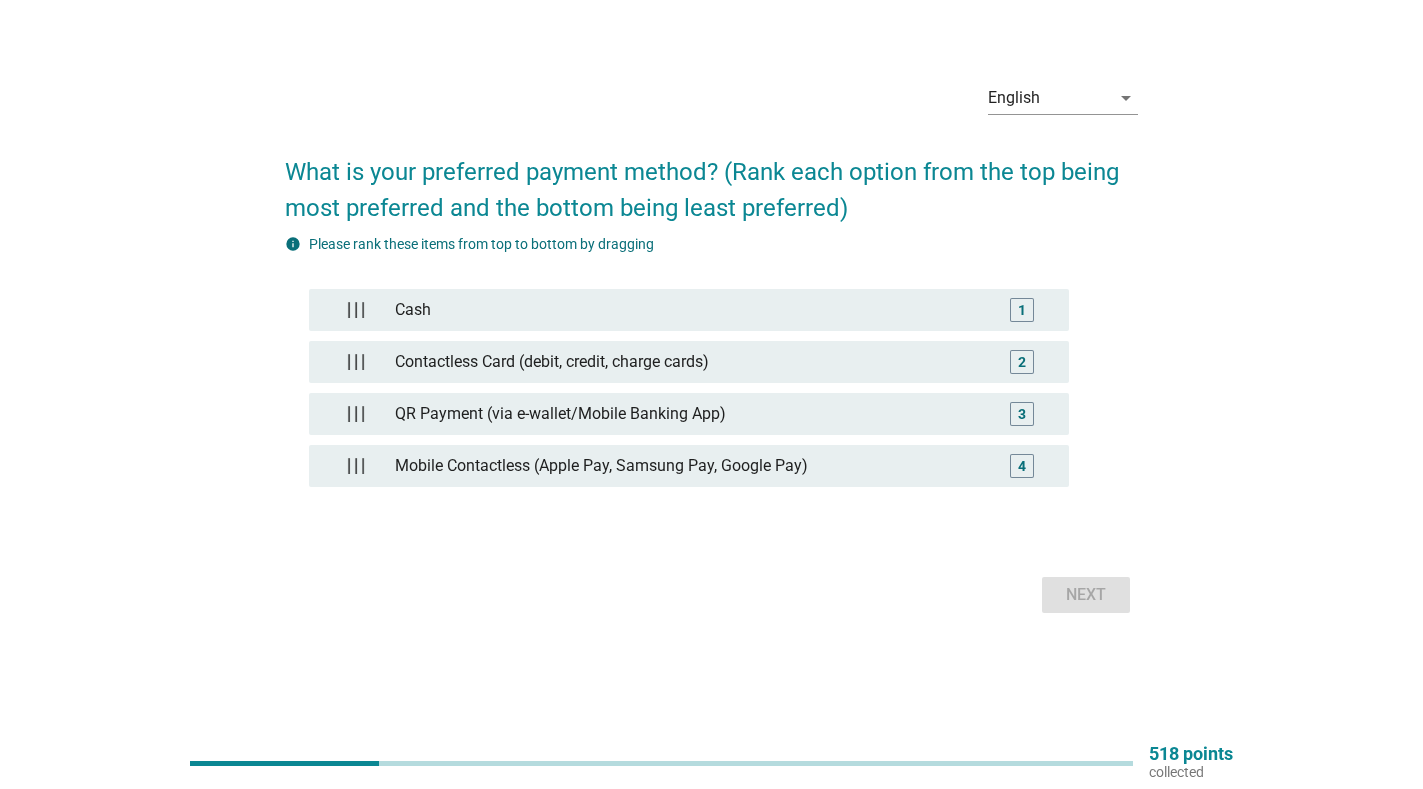 scroll, scrollTop: 0, scrollLeft: 0, axis: both 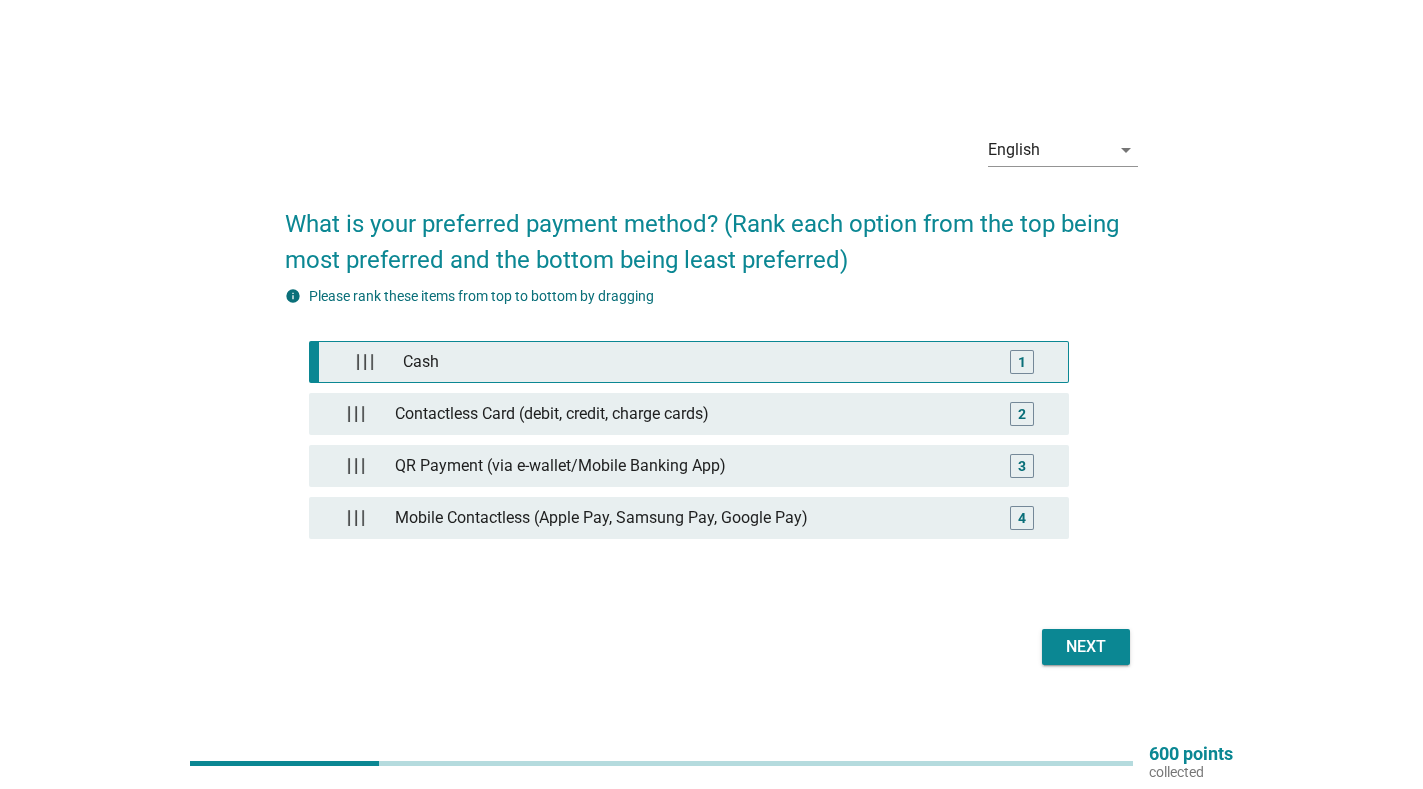 click on "Cash" at bounding box center [693, 362] 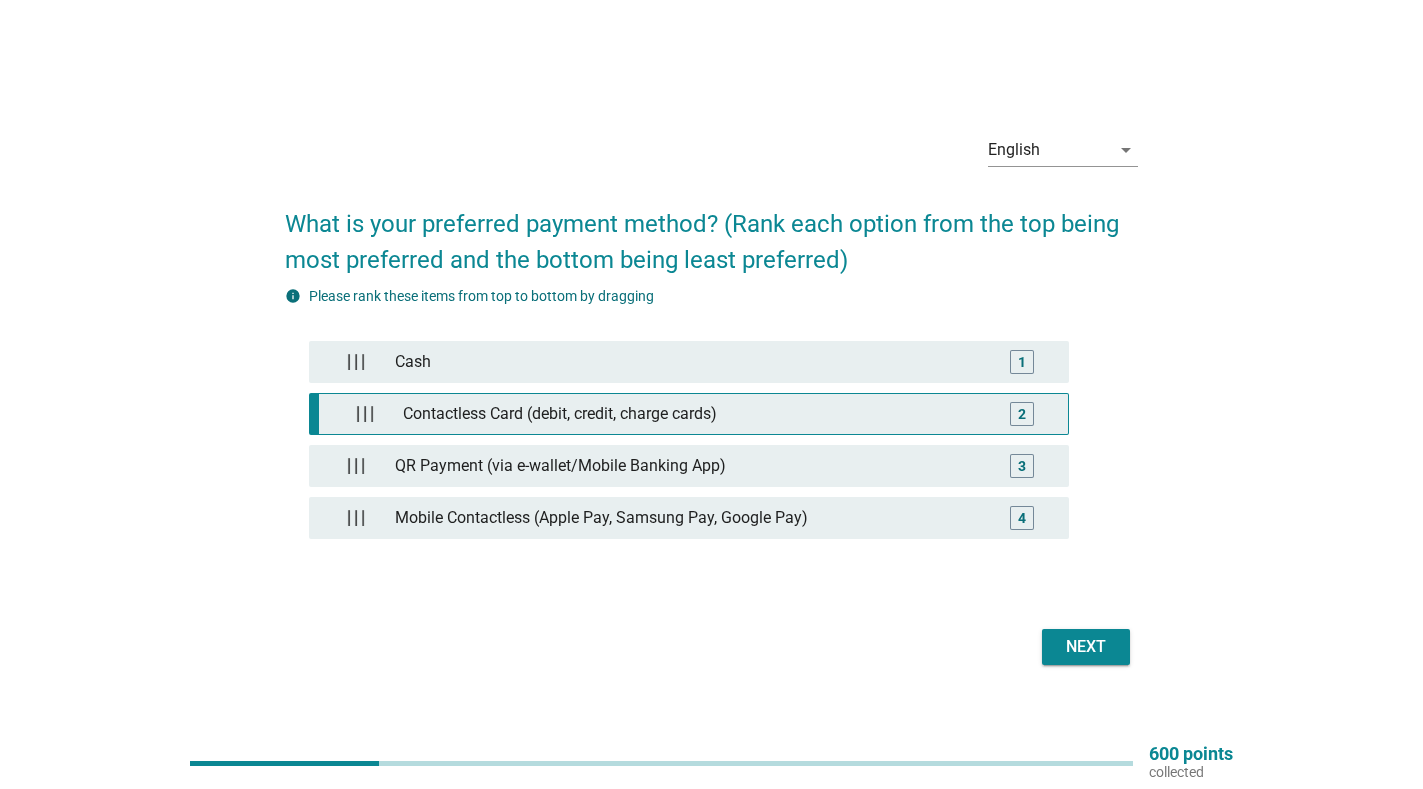 click on "Contactless Card (debit, credit, charge cards)" at bounding box center (693, 414) 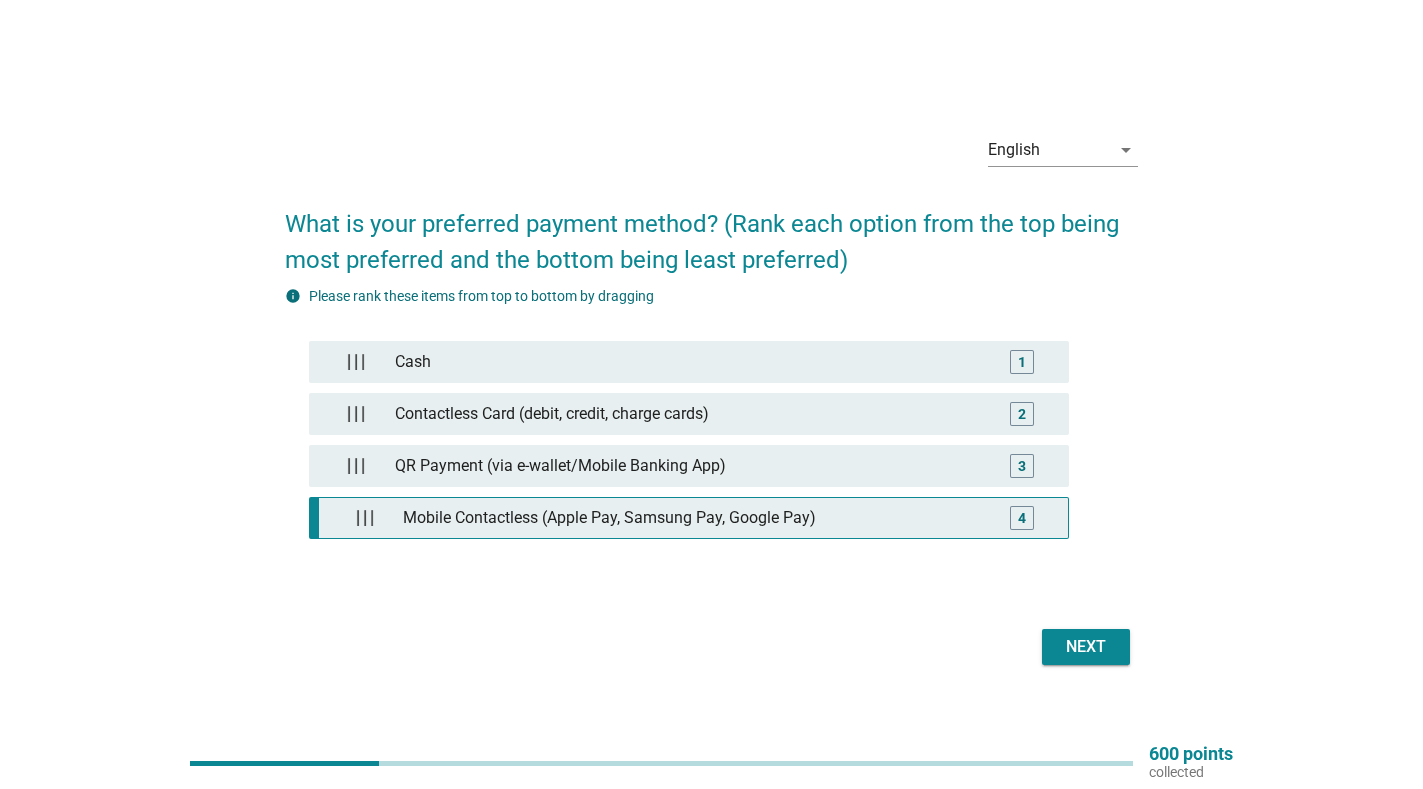 click on "Mobile Contactless (Apple Pay, Samsung Pay, Google Pay)" at bounding box center [693, 518] 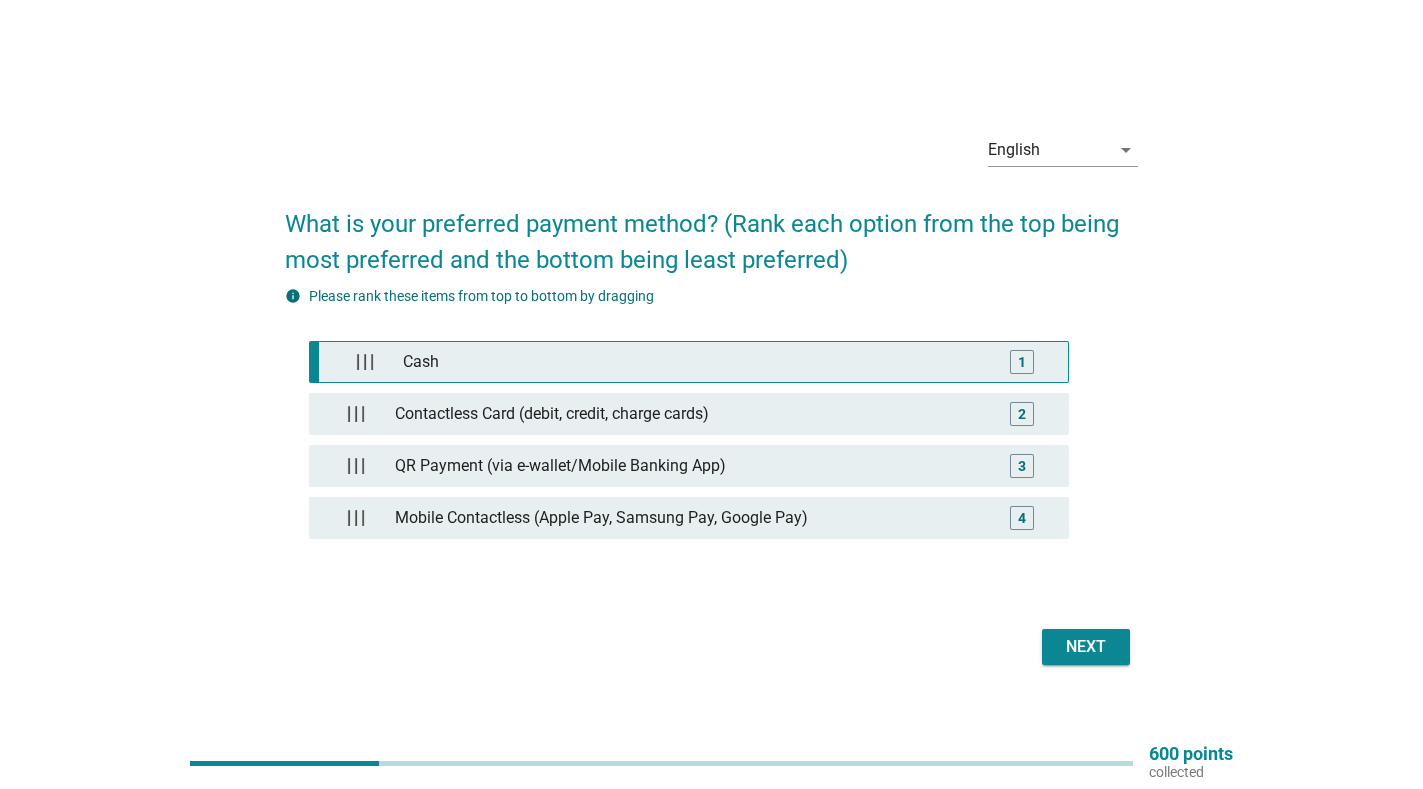 click on "1" at bounding box center [1022, 362] 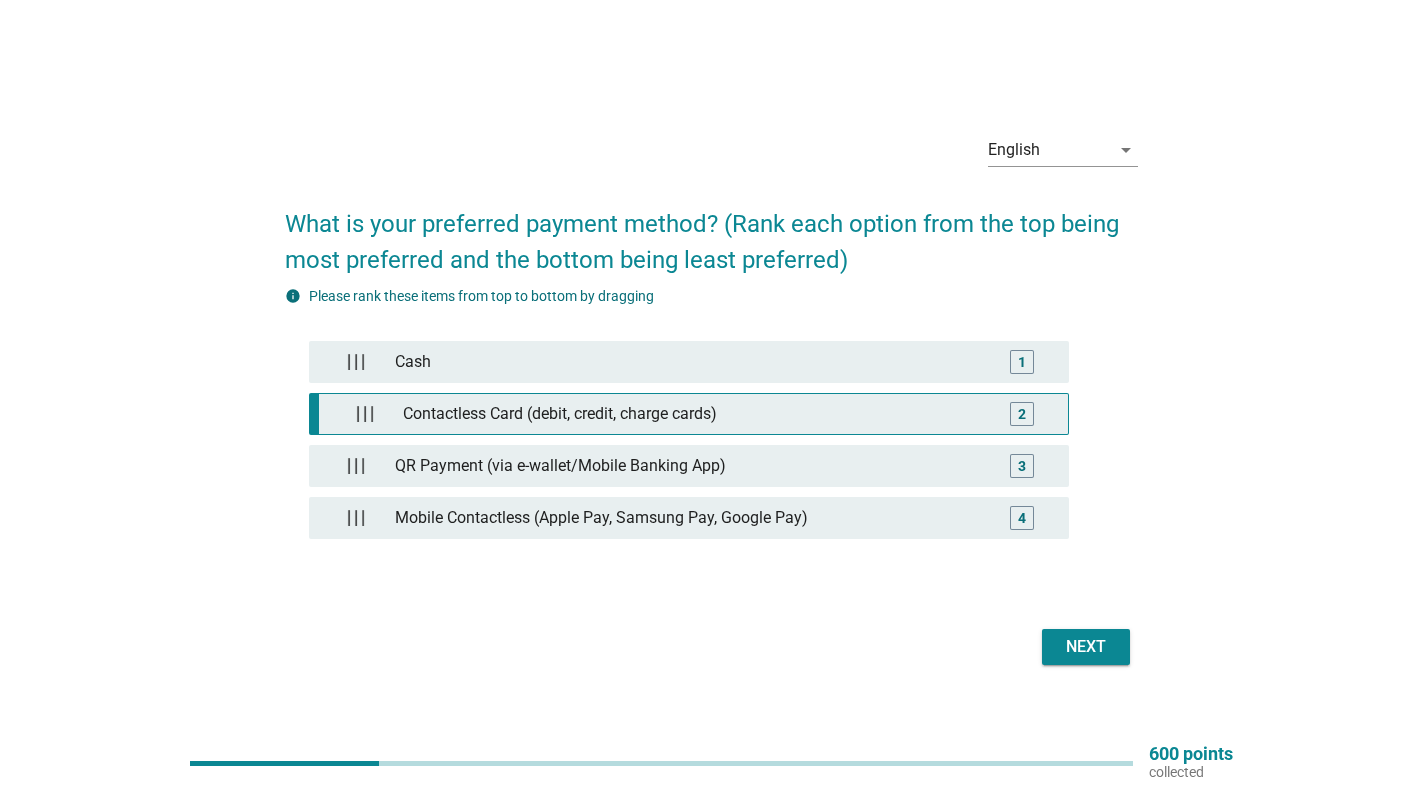 click on "2" at bounding box center [1022, 414] 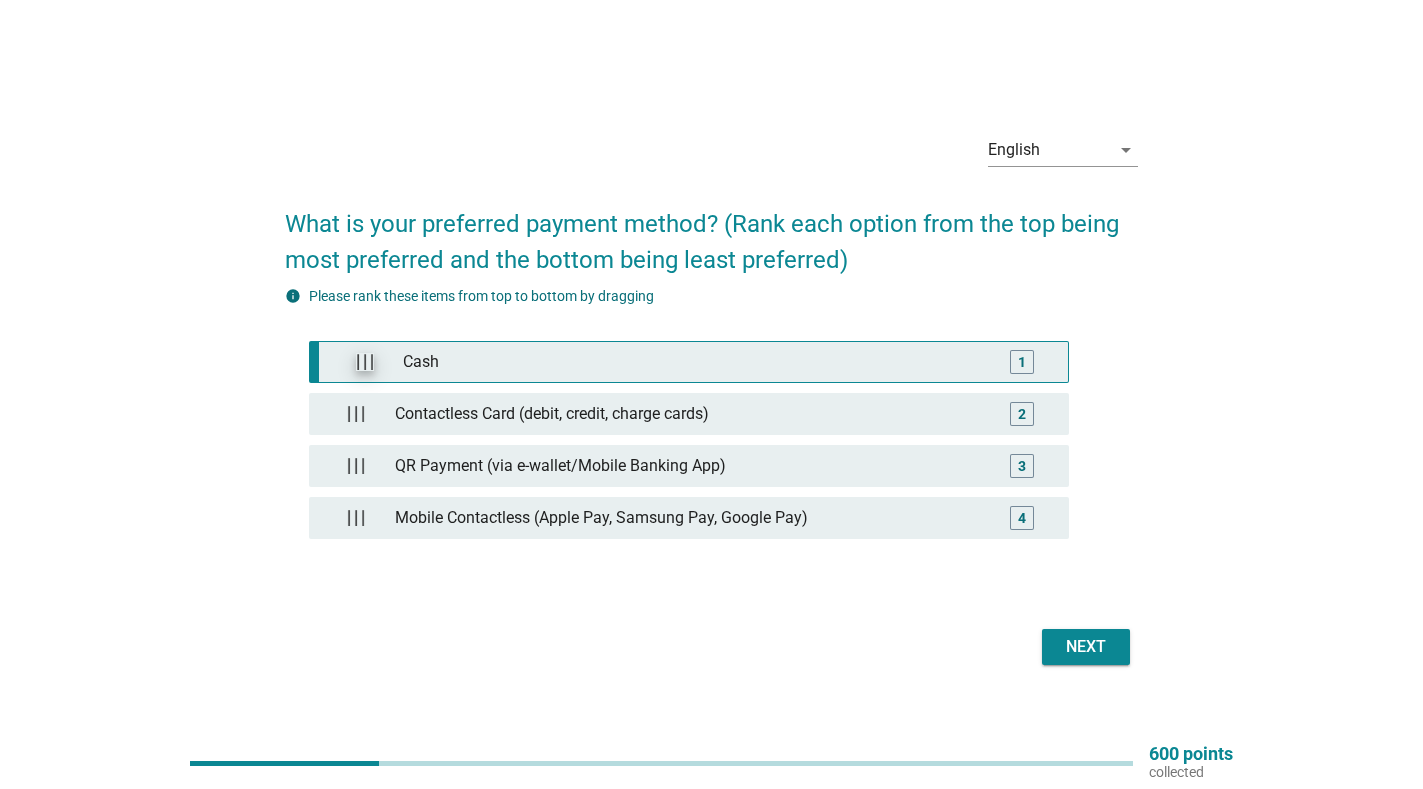 click at bounding box center (365, 362) 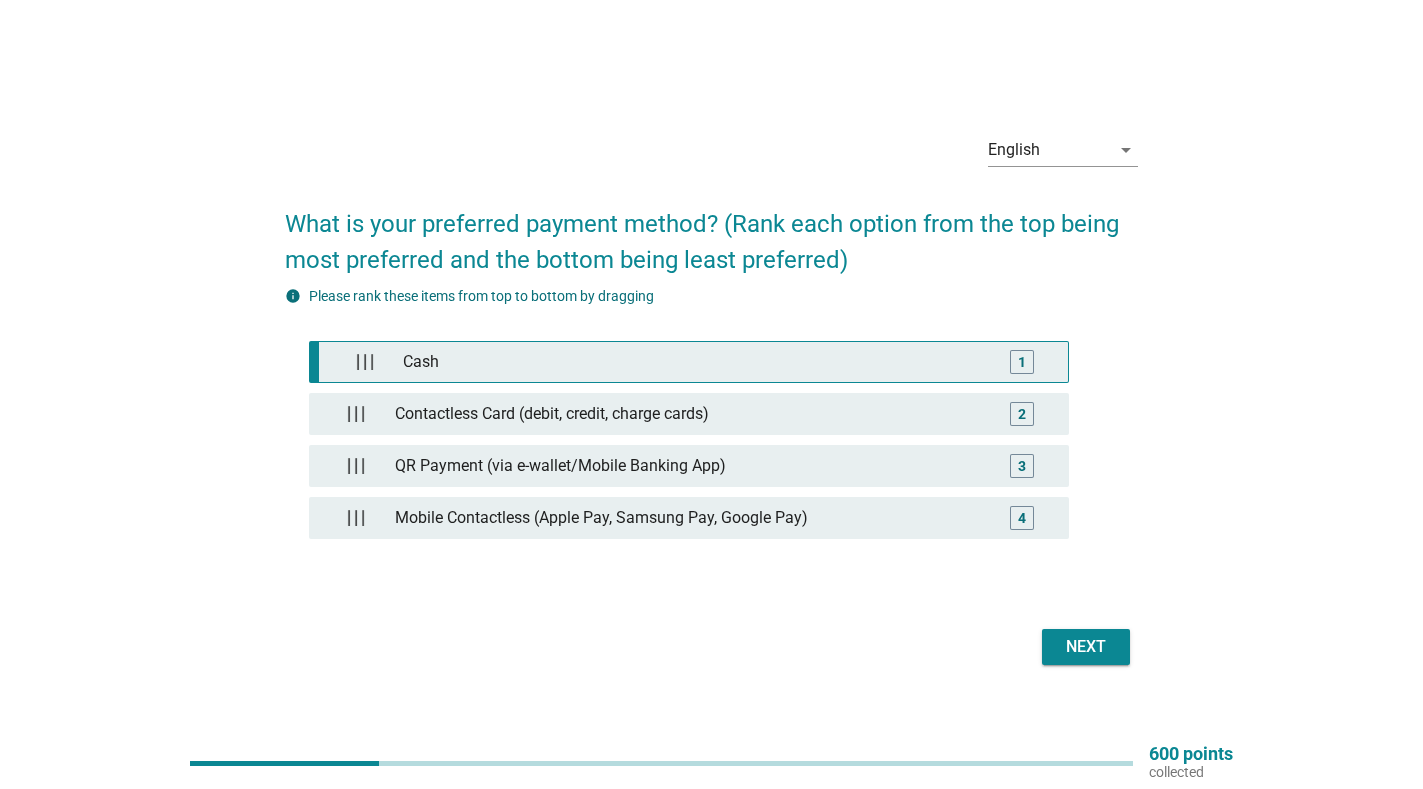 click on "Cash" at bounding box center (693, 362) 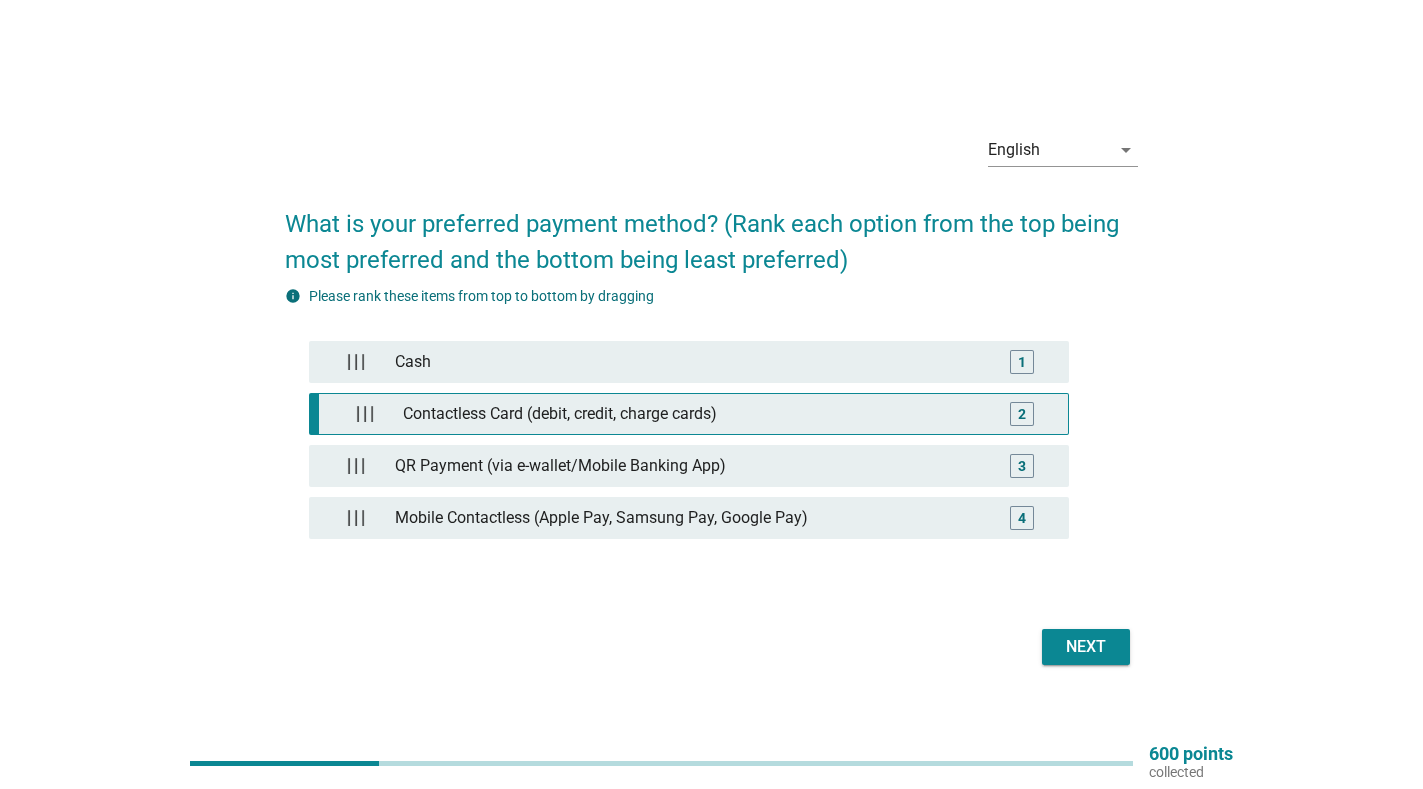 click on "Contactless Card (debit, credit, charge cards)" at bounding box center (693, 414) 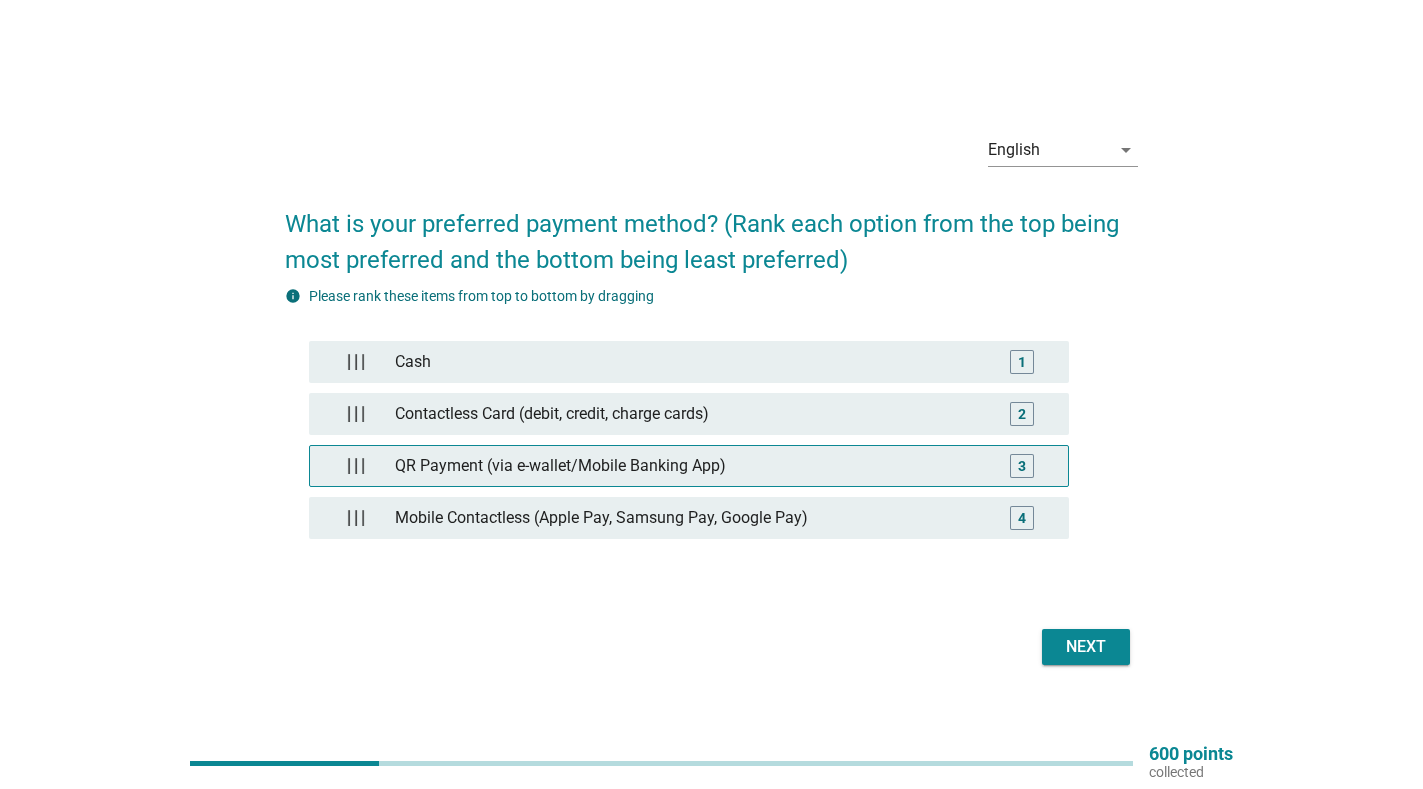 click on "QR Payment (via e-wallet/Mobile Banking App)" at bounding box center [689, 466] 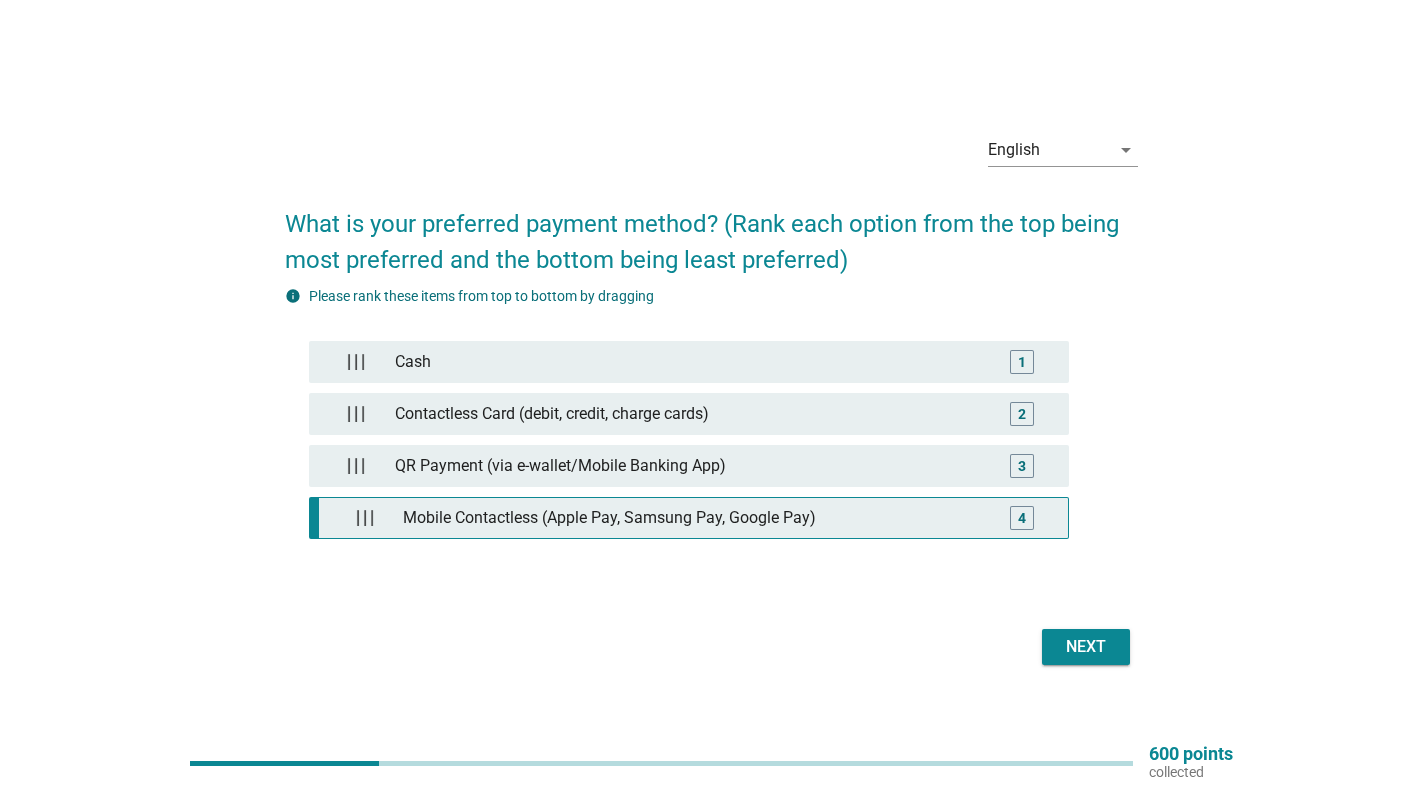drag, startPoint x: 580, startPoint y: 516, endPoint x: 915, endPoint y: 611, distance: 348.20972 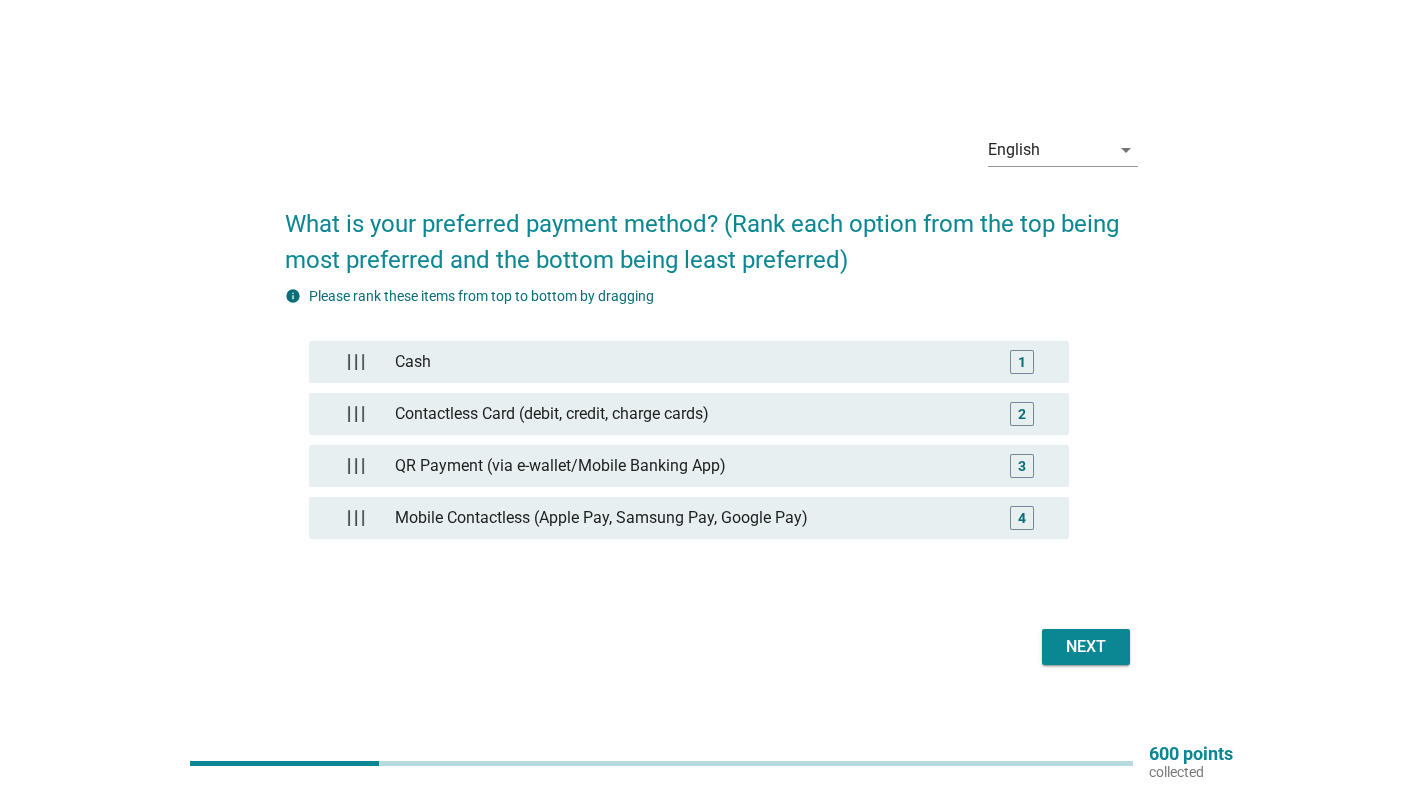 click on "Next" at bounding box center [1086, 647] 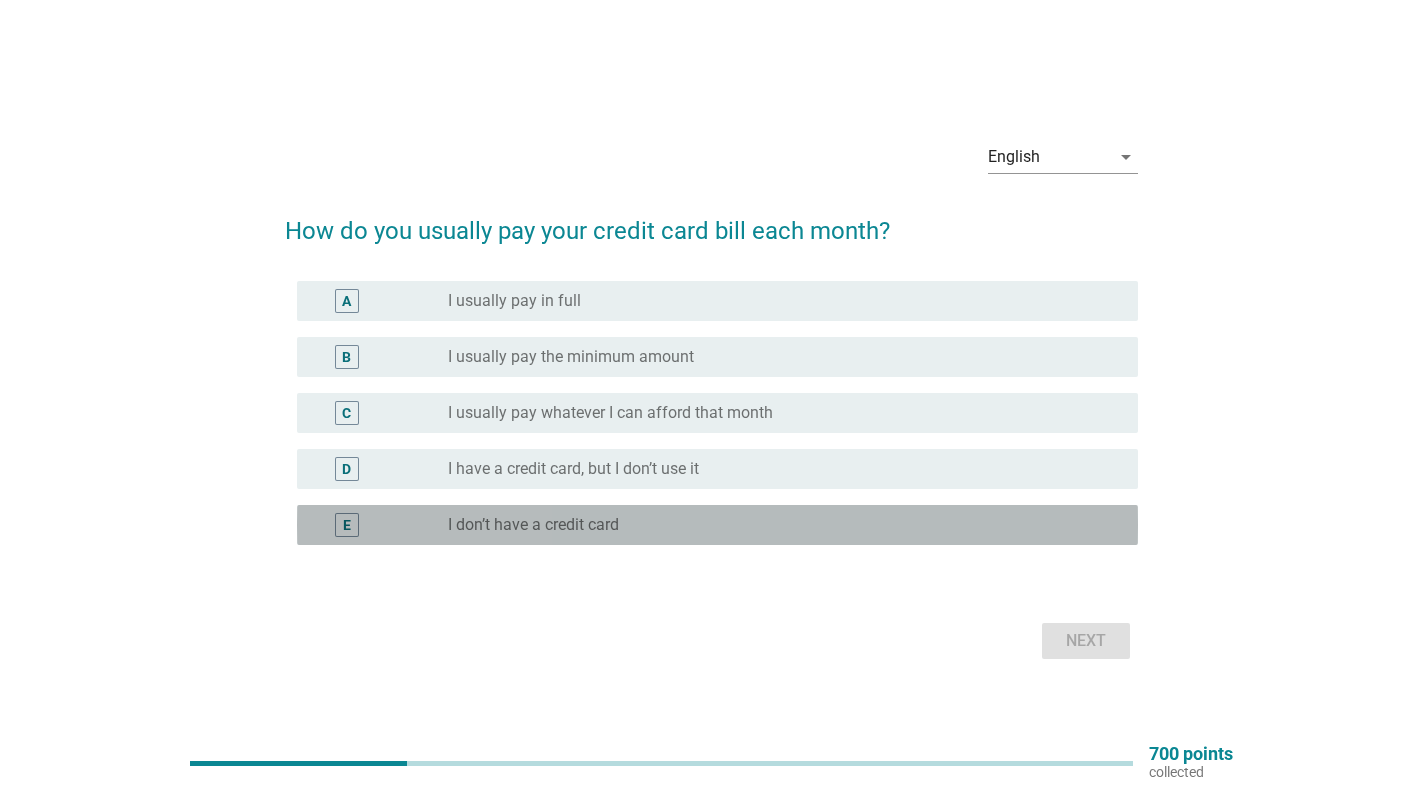 click on "radio_button_unchecked I don’t have a credit card" at bounding box center [777, 525] 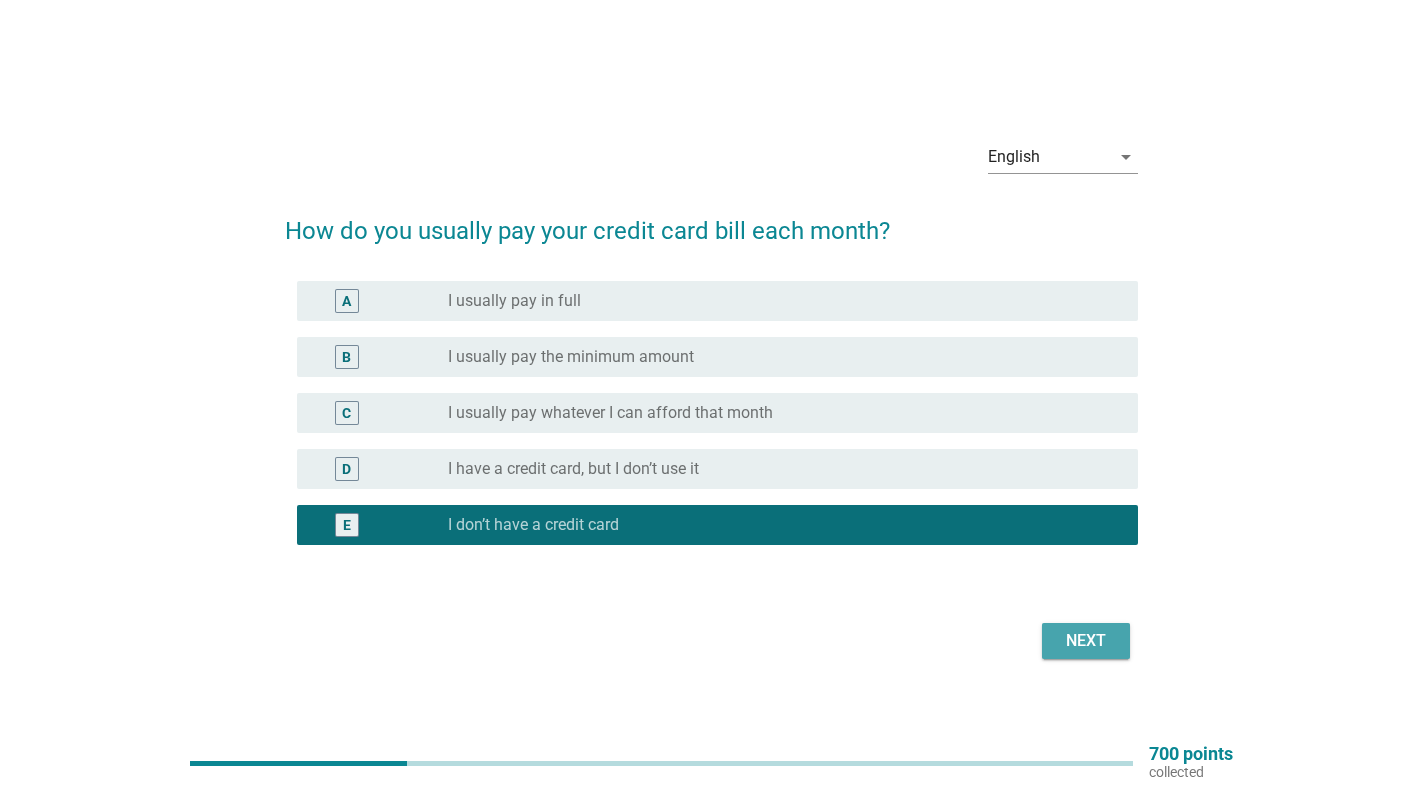 click on "Next" at bounding box center (1086, 641) 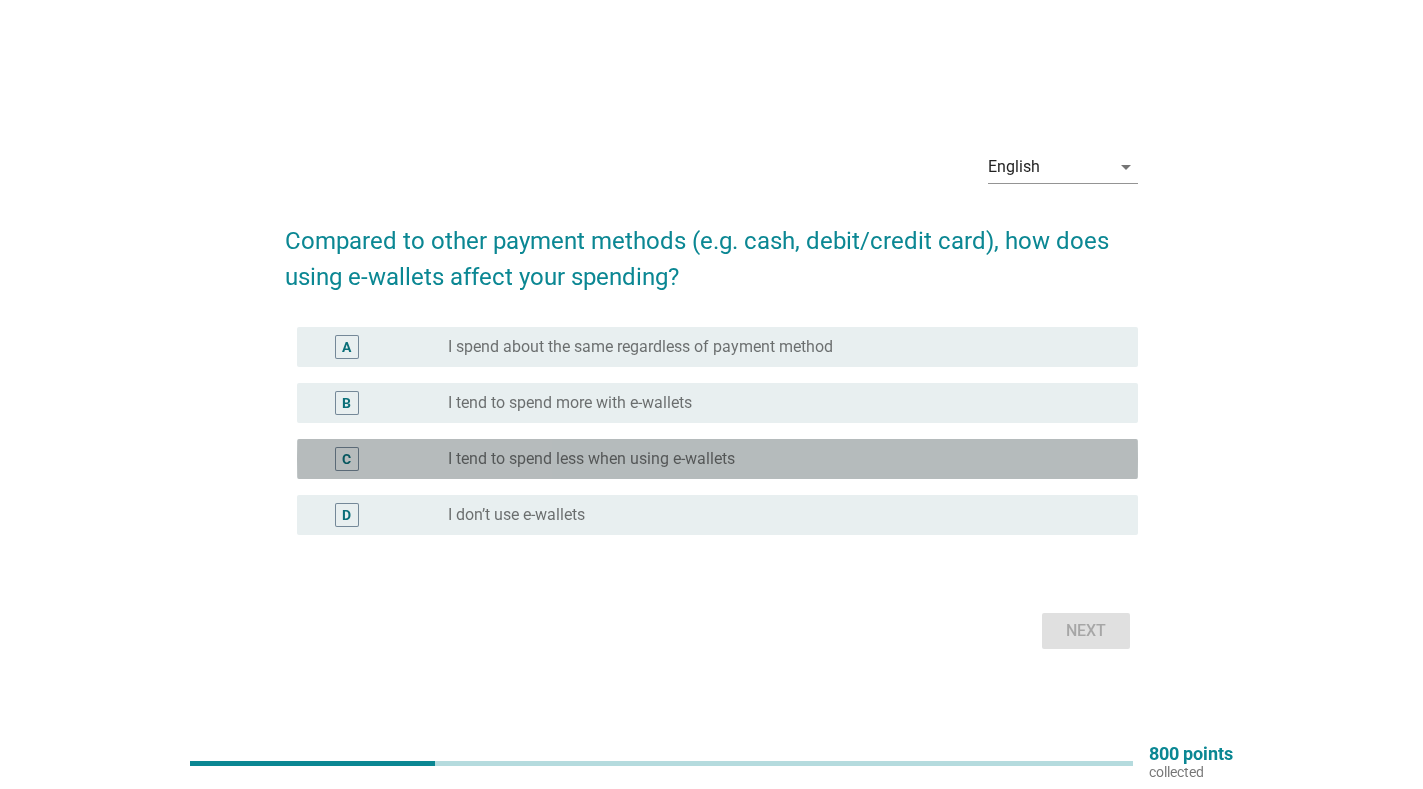 click on "radio_button_unchecked I tend to spend less when using e-wallets" at bounding box center [777, 459] 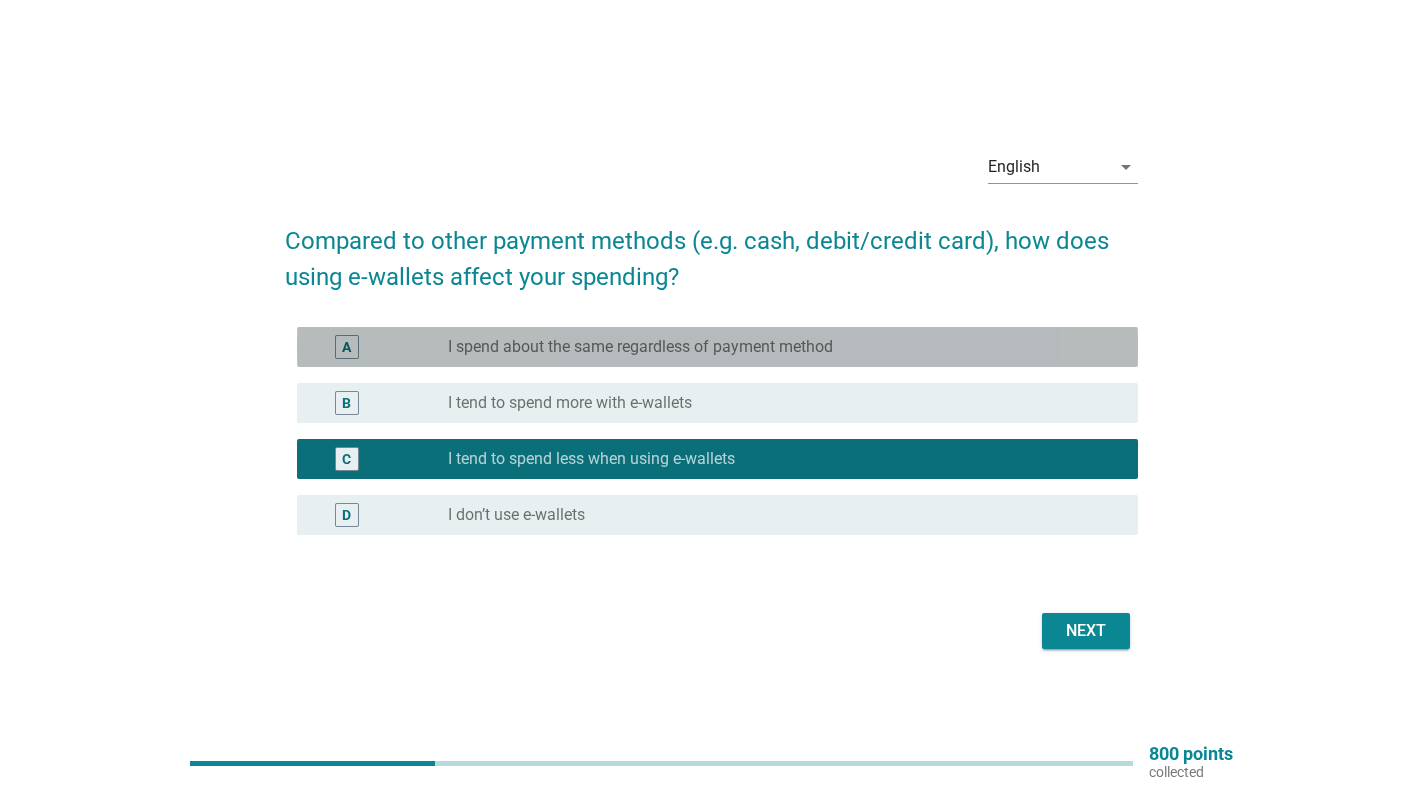 click on "radio_button_unchecked I spend about the same regardless of payment method" at bounding box center (777, 347) 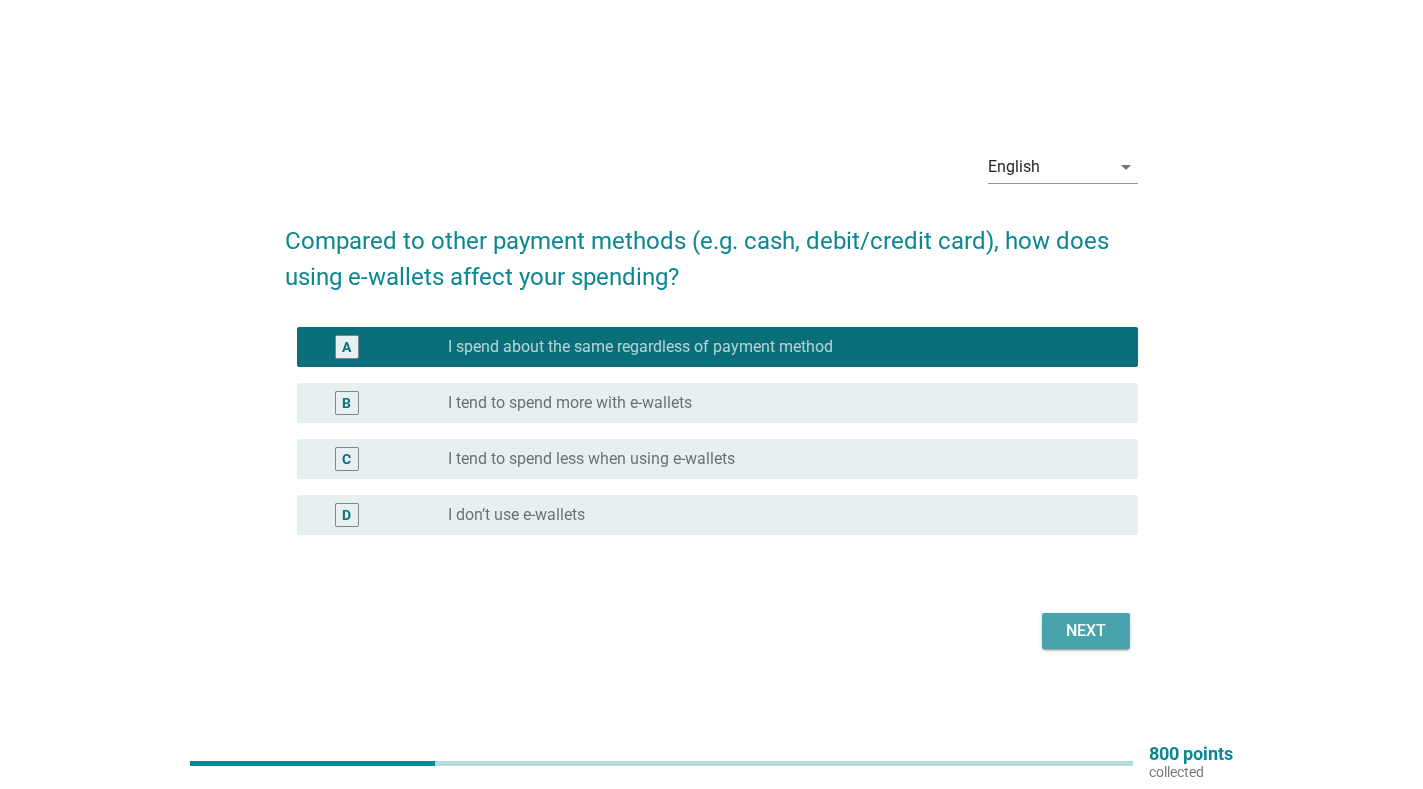click on "Next" at bounding box center [1086, 631] 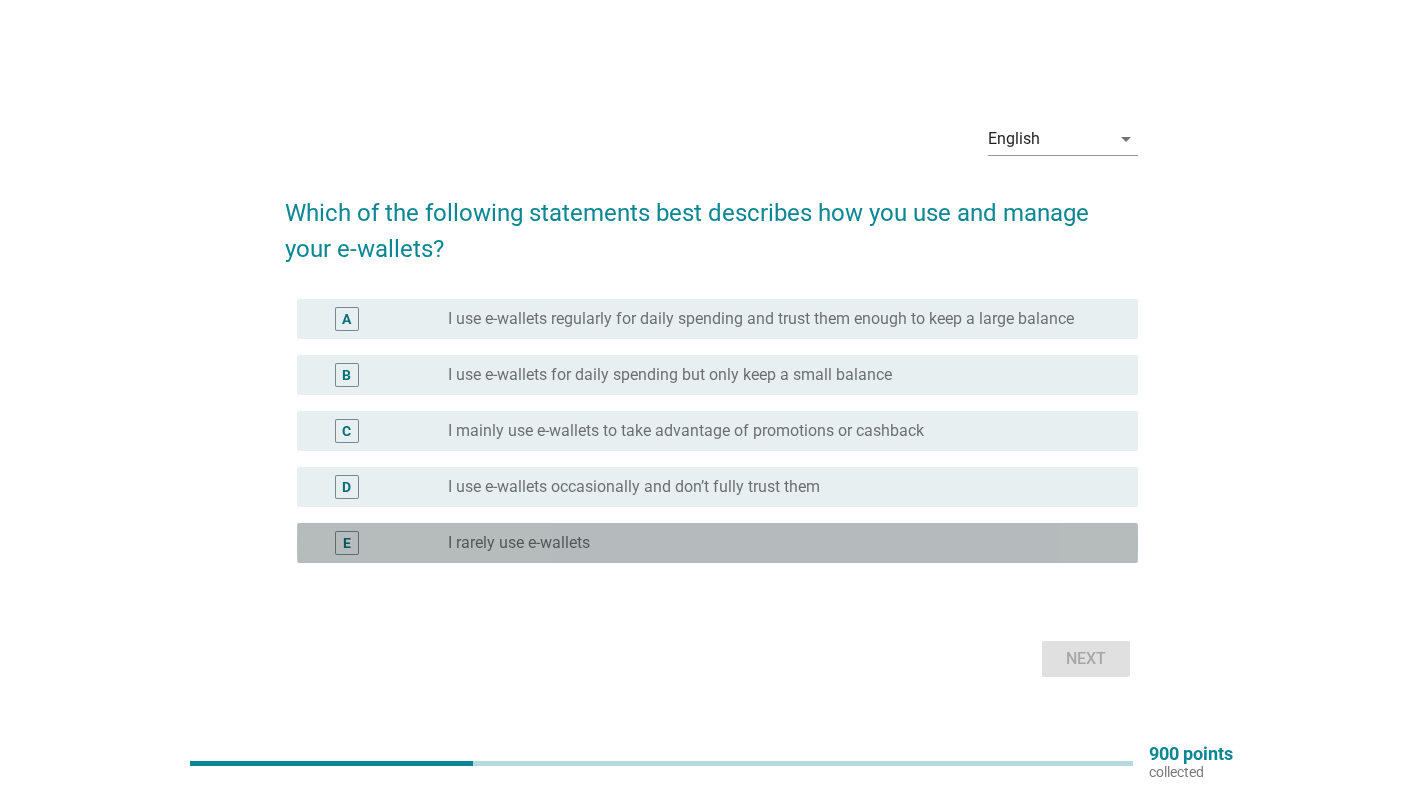 click on "radio_button_unchecked I rarely use e-wallets" at bounding box center (777, 543) 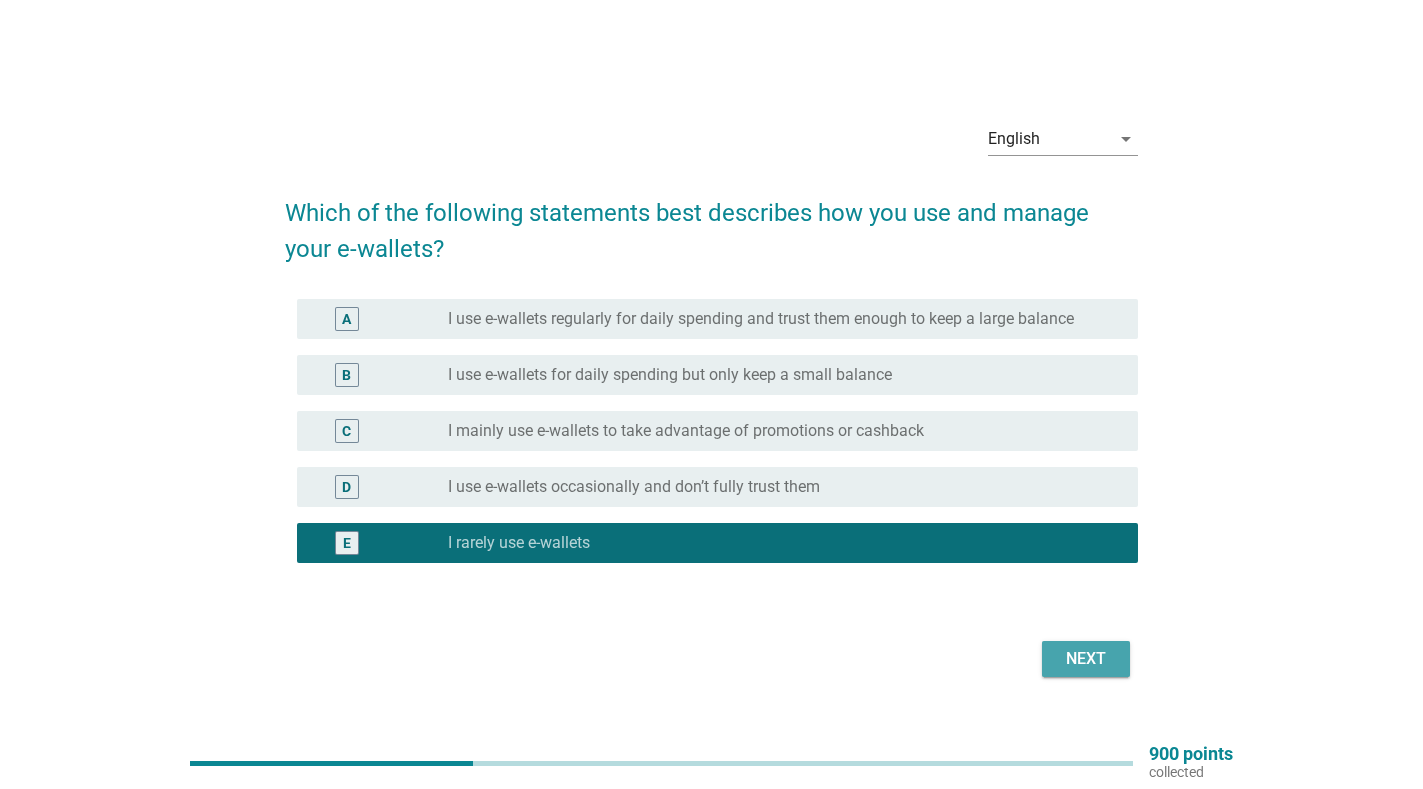 click on "Next" at bounding box center (1086, 659) 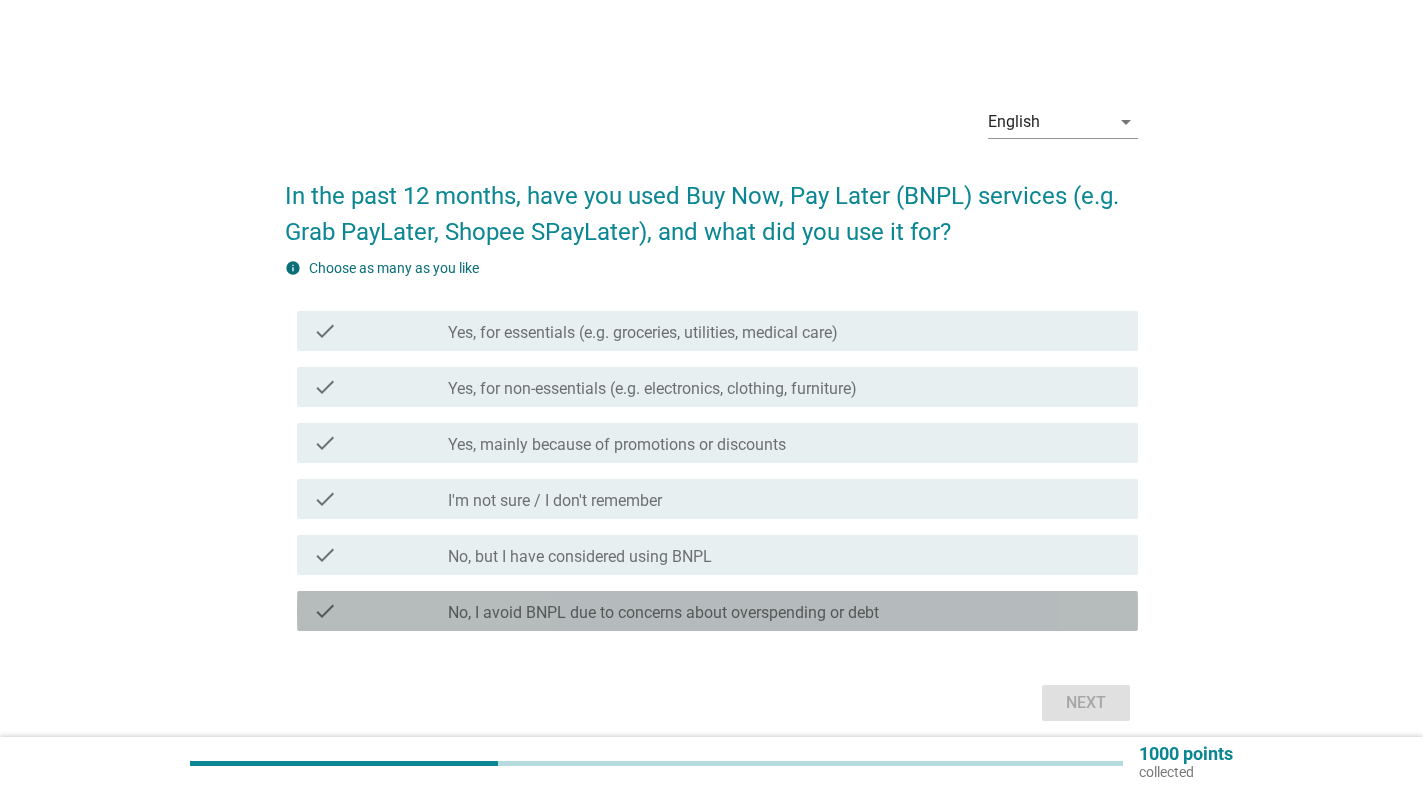 click on "No, I avoid BNPL due to concerns about overspending or debt" at bounding box center (663, 613) 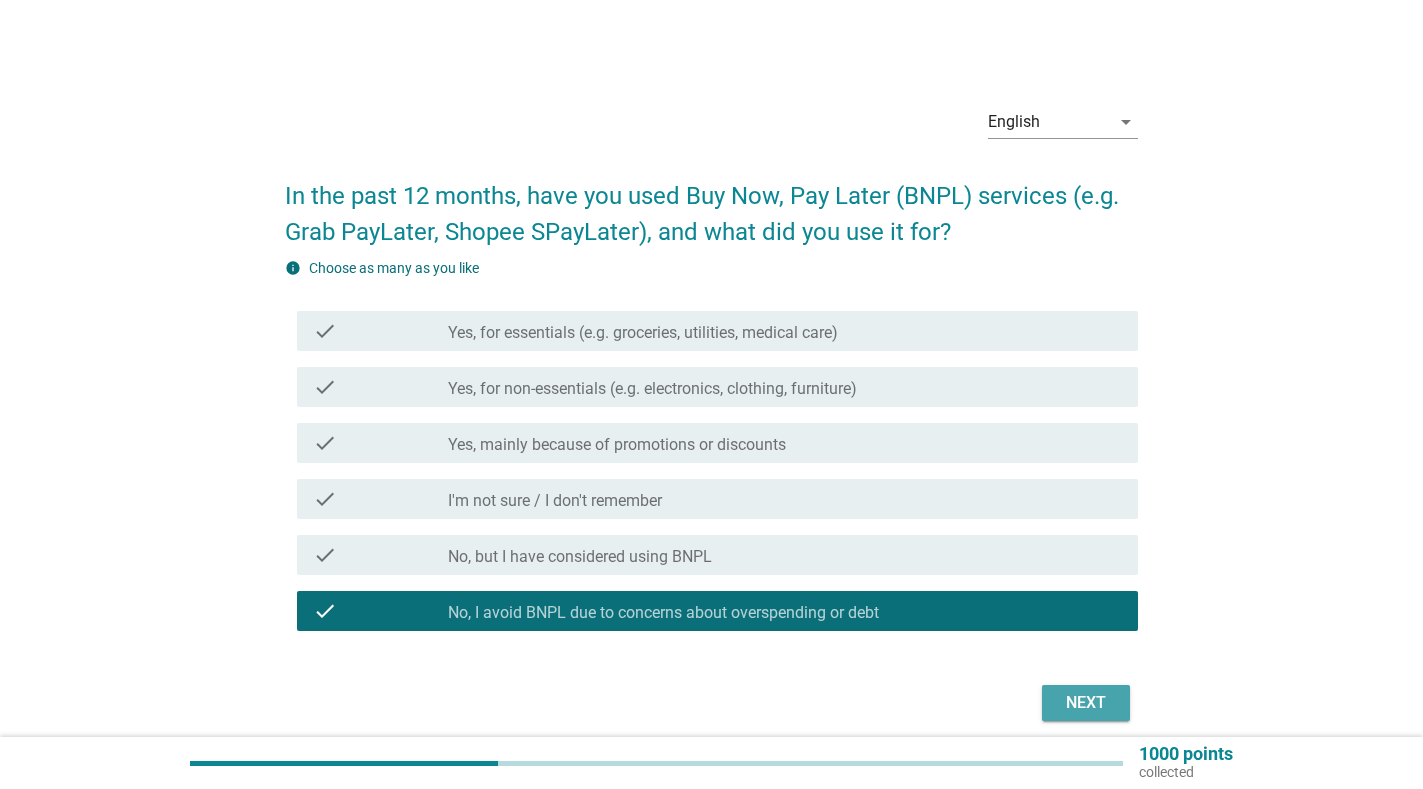 click on "Next" at bounding box center (1086, 703) 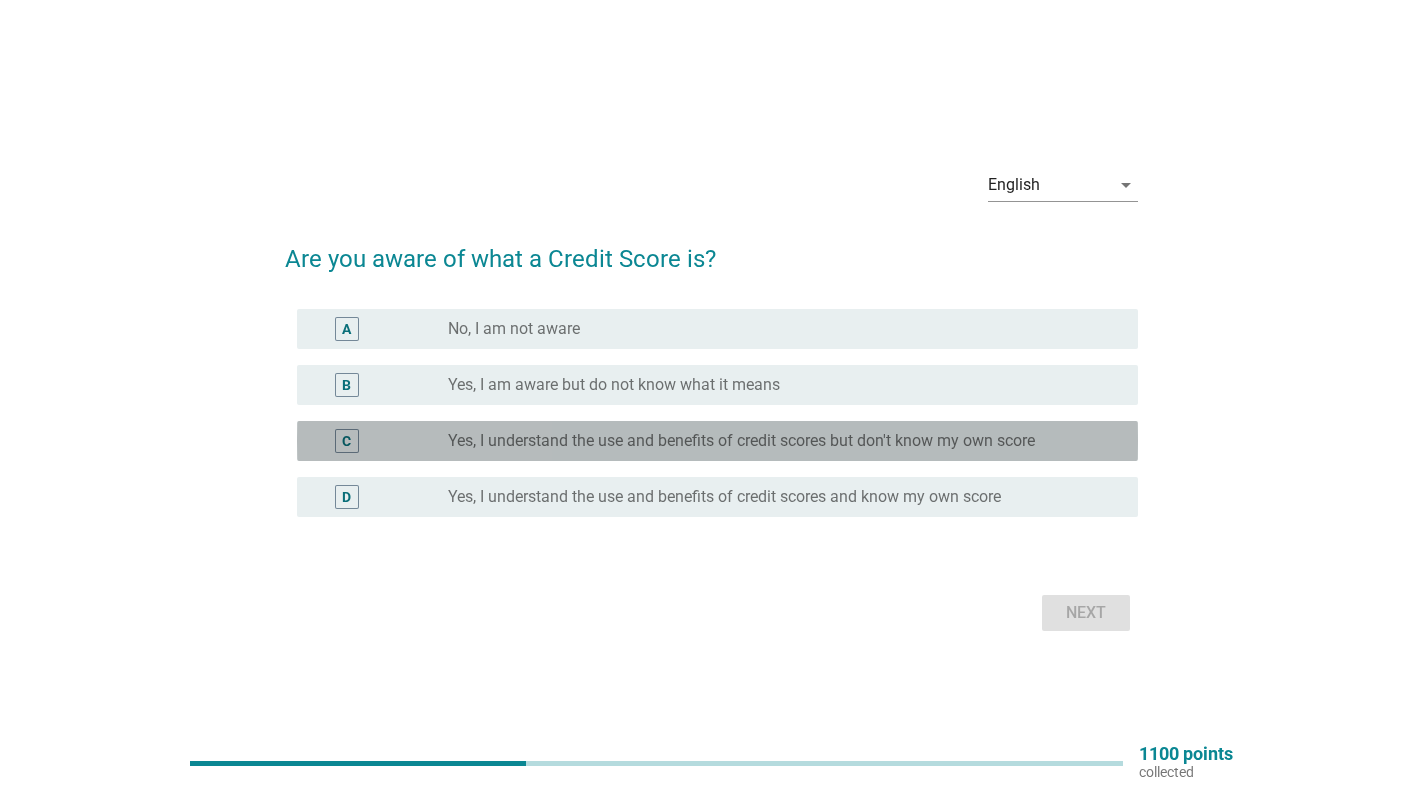 click on "C     radio_button_unchecked Yes, I understand the use and benefits of credit scores but don't know my own score" at bounding box center [717, 441] 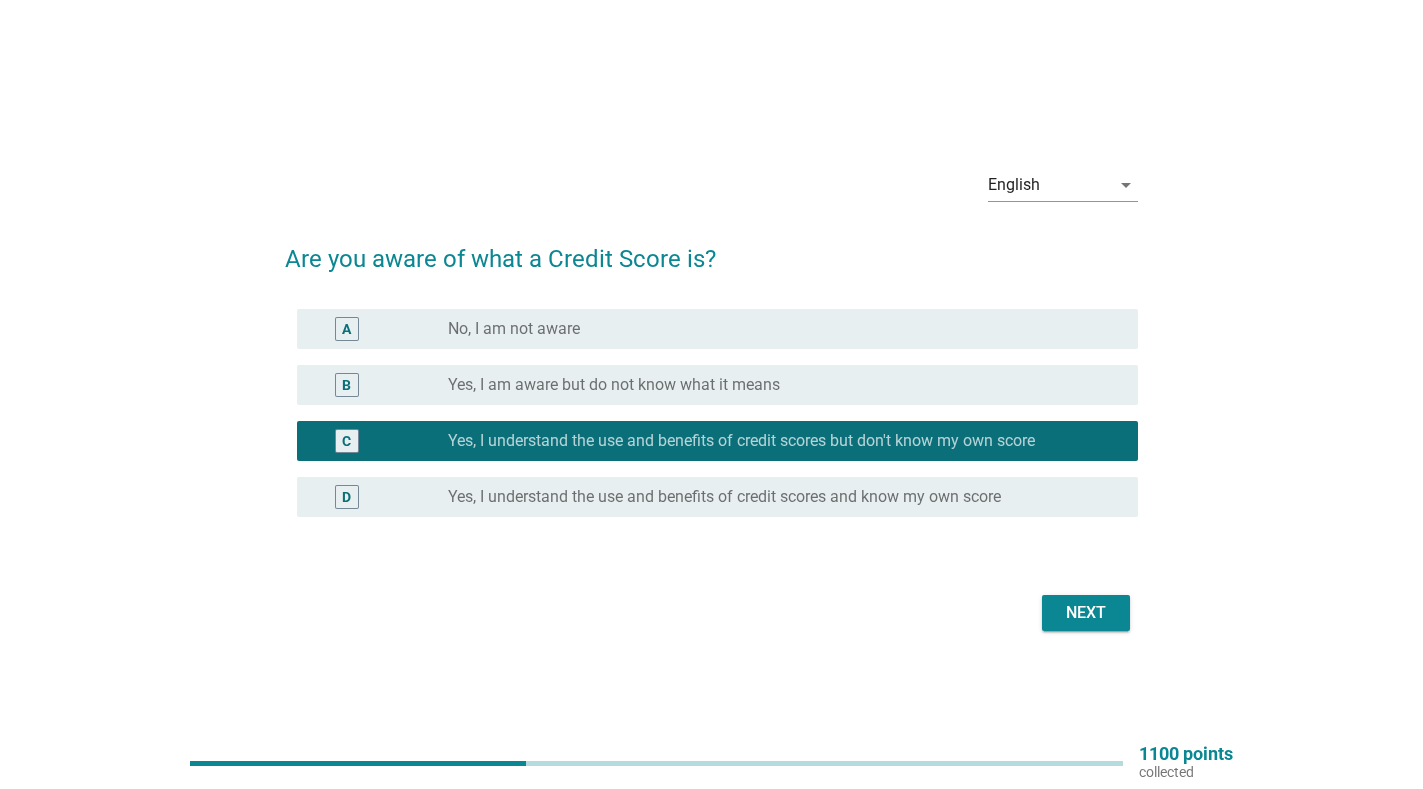 click on "Next" at bounding box center [1086, 613] 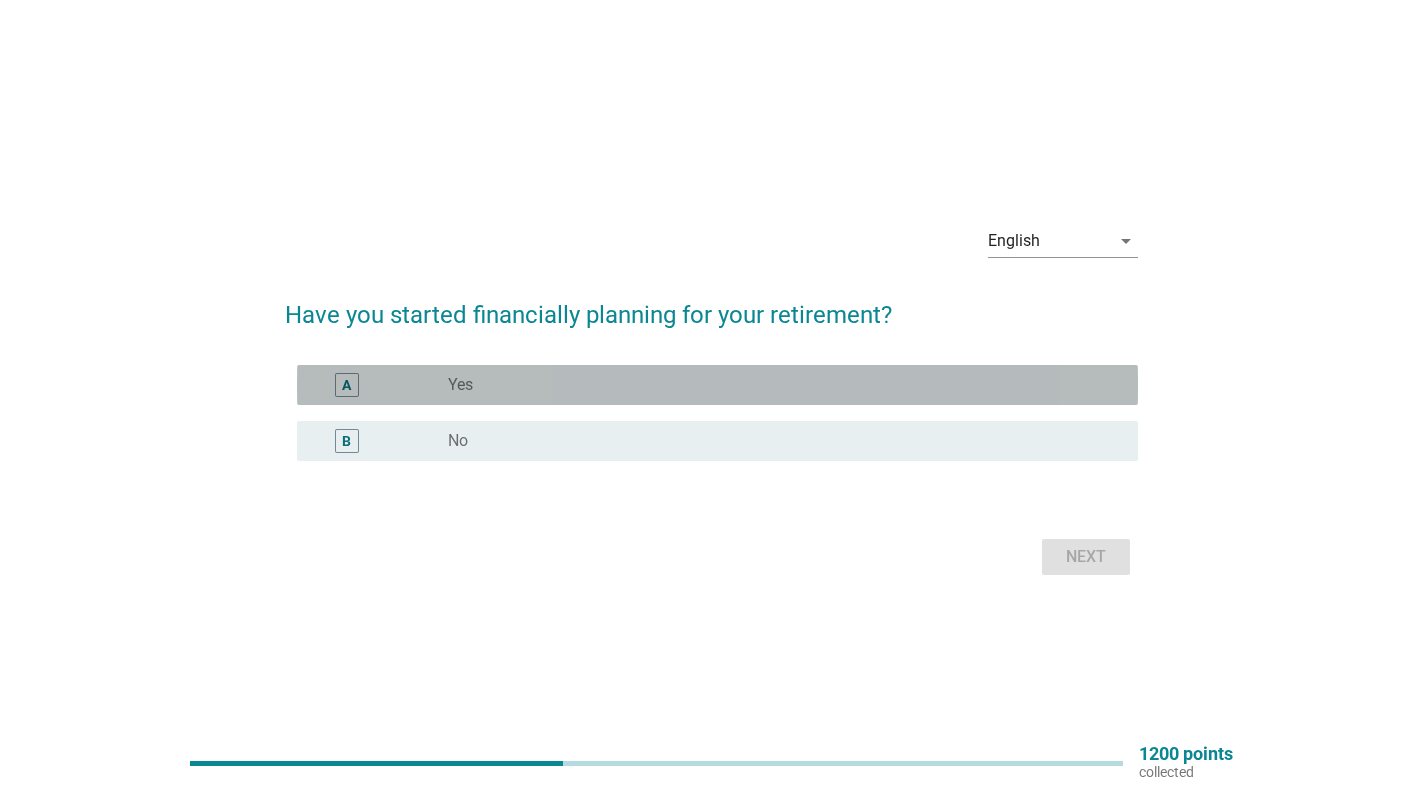 click on "radio_button_unchecked Yes" at bounding box center [777, 385] 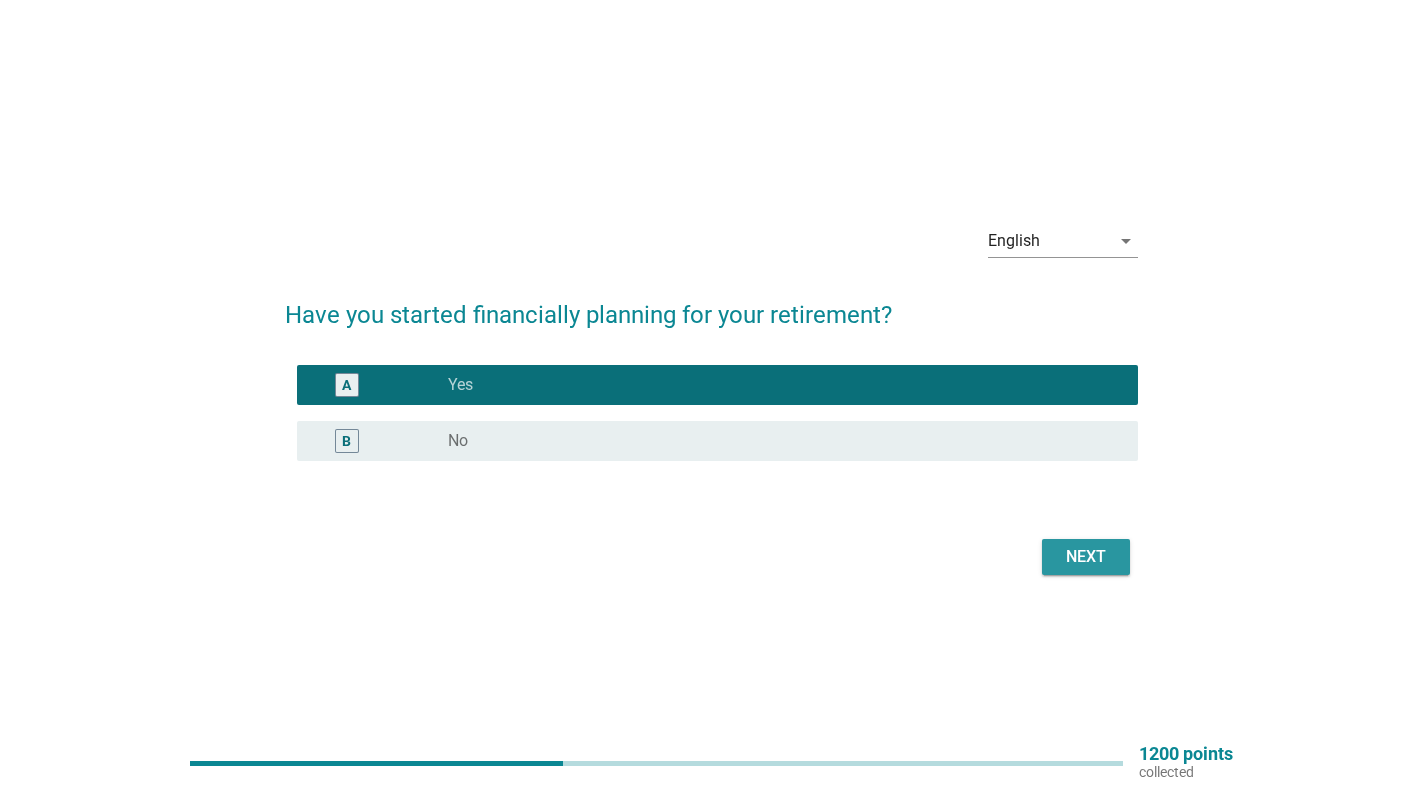 click on "Next" at bounding box center [1086, 557] 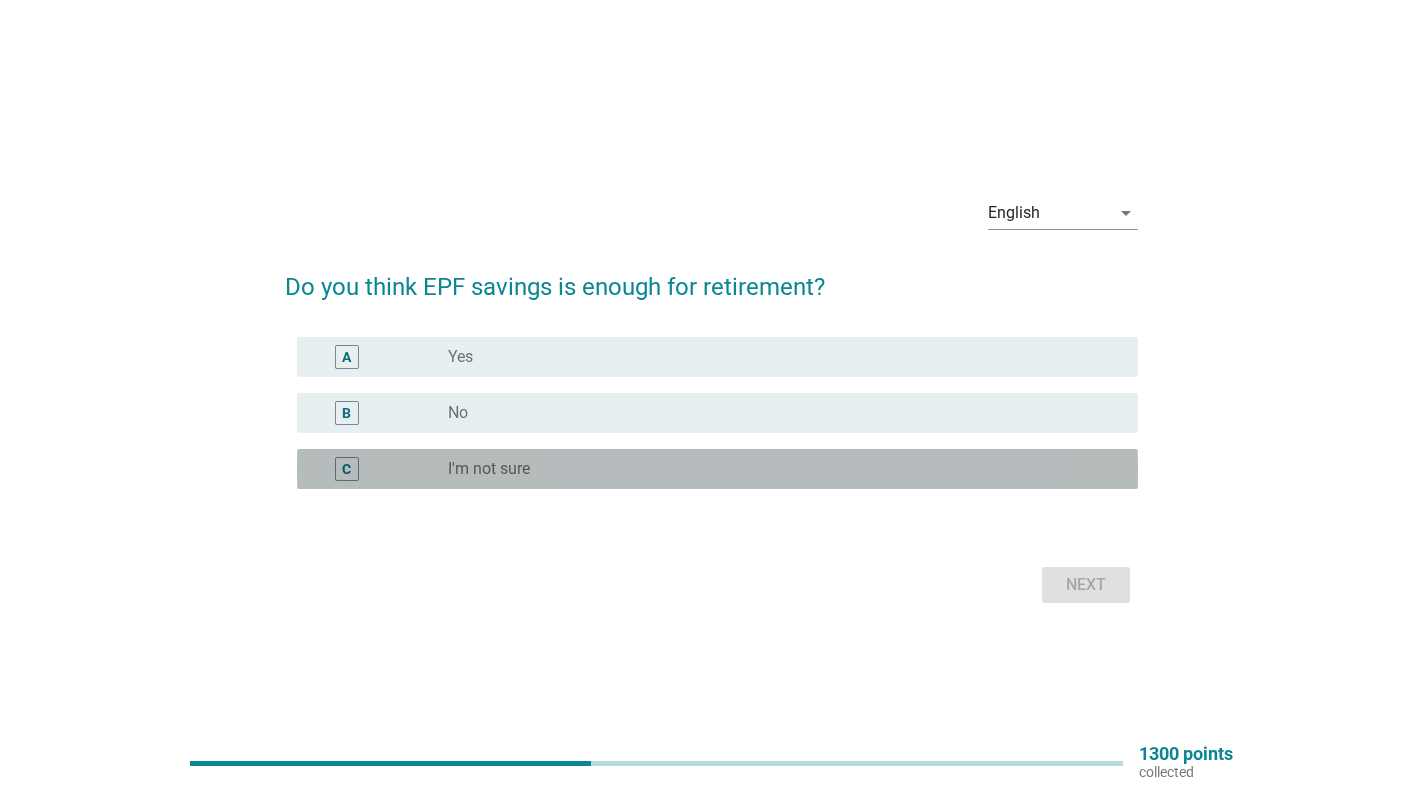 click on "radio_button_unchecked I'm not sure" at bounding box center [777, 469] 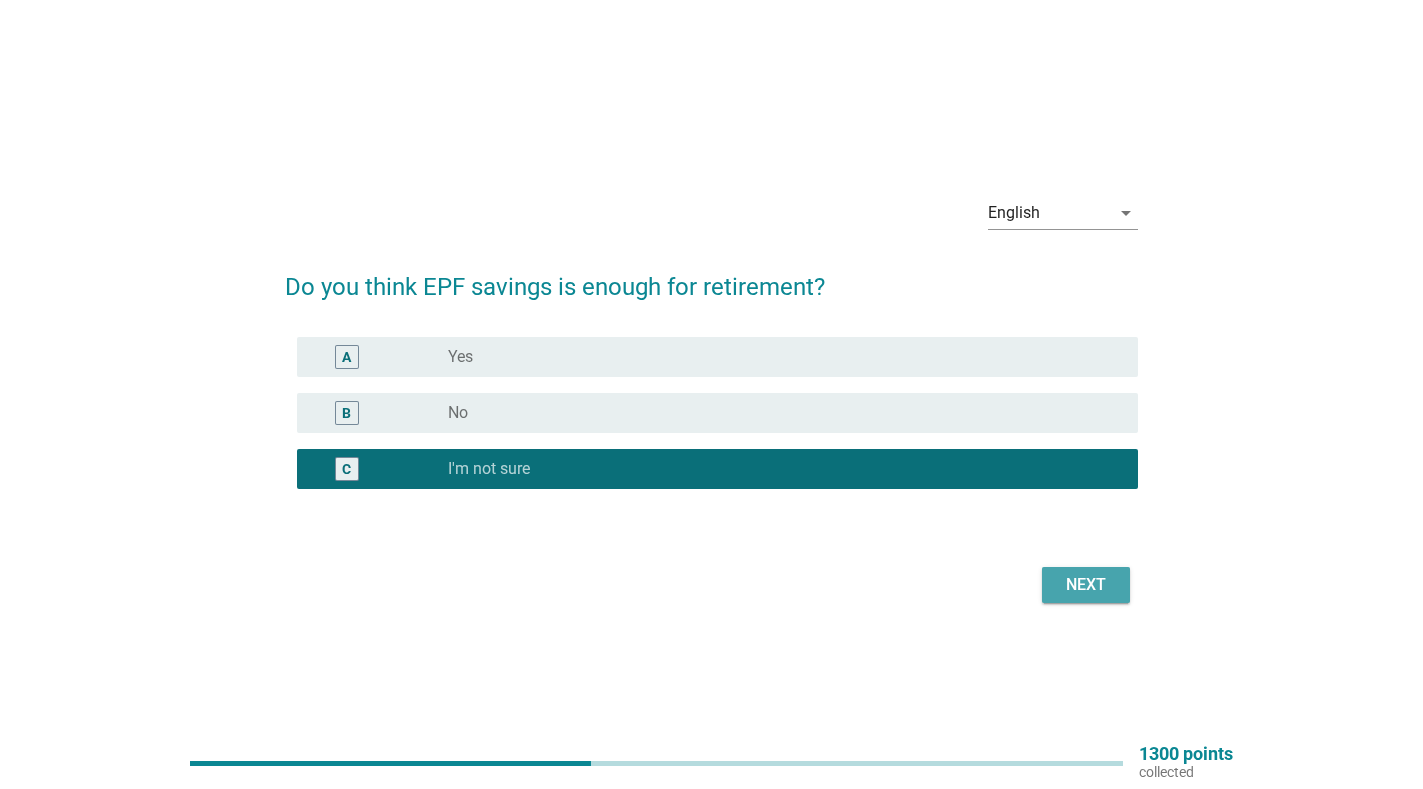 click on "Next" at bounding box center (1086, 585) 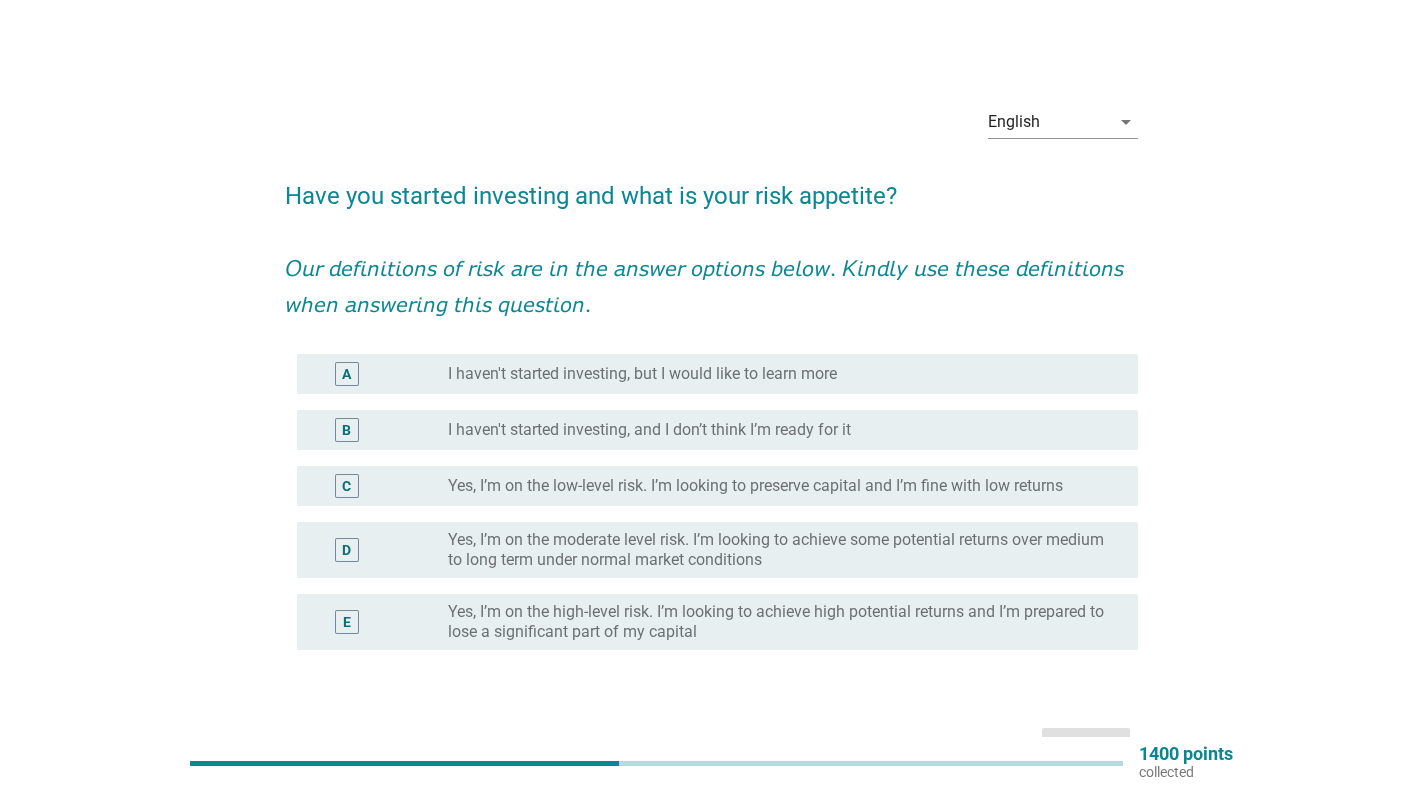 click on "Yes, I’m on the moderate level risk. I’m looking to achieve some potential returns over medium to long term under normal market conditions" at bounding box center [777, 550] 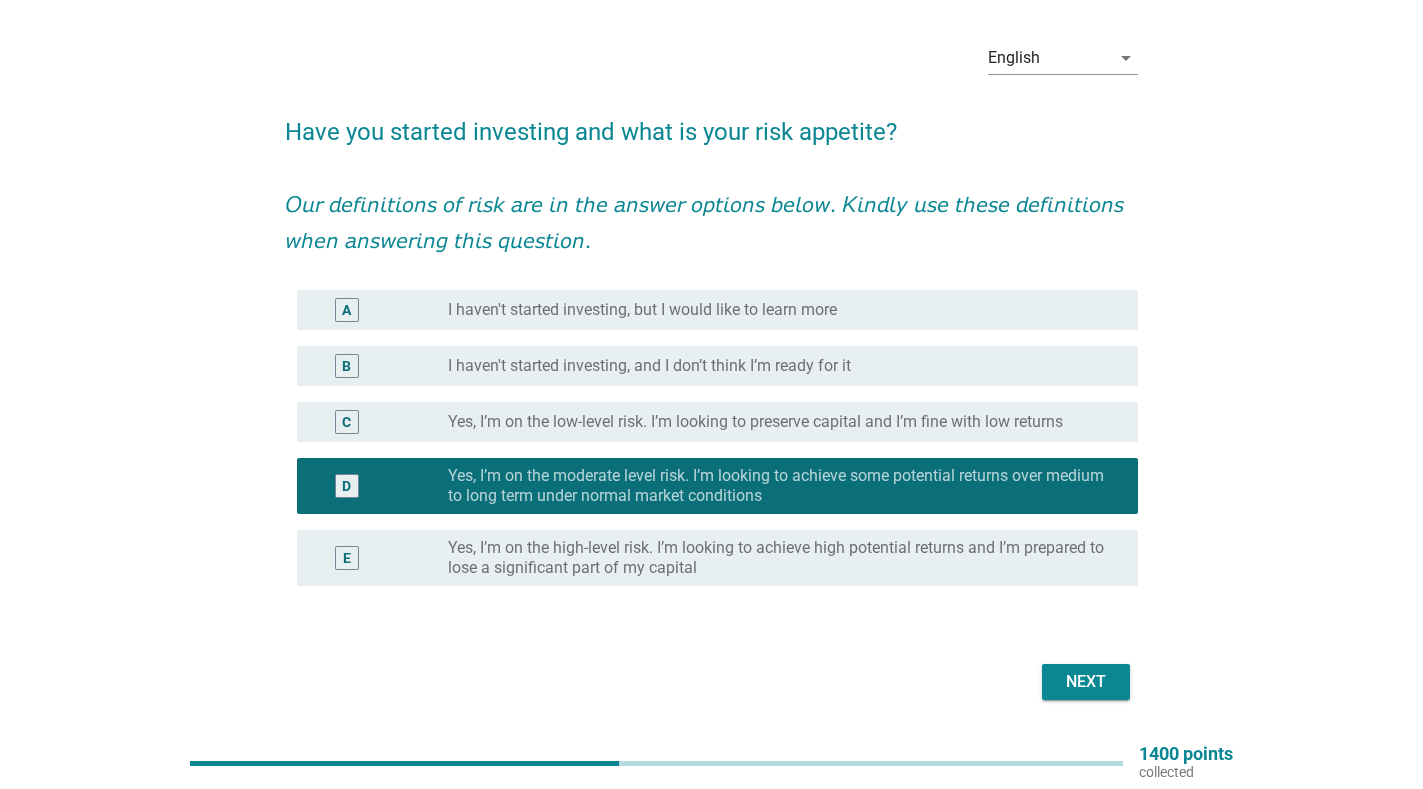 scroll, scrollTop: 69, scrollLeft: 0, axis: vertical 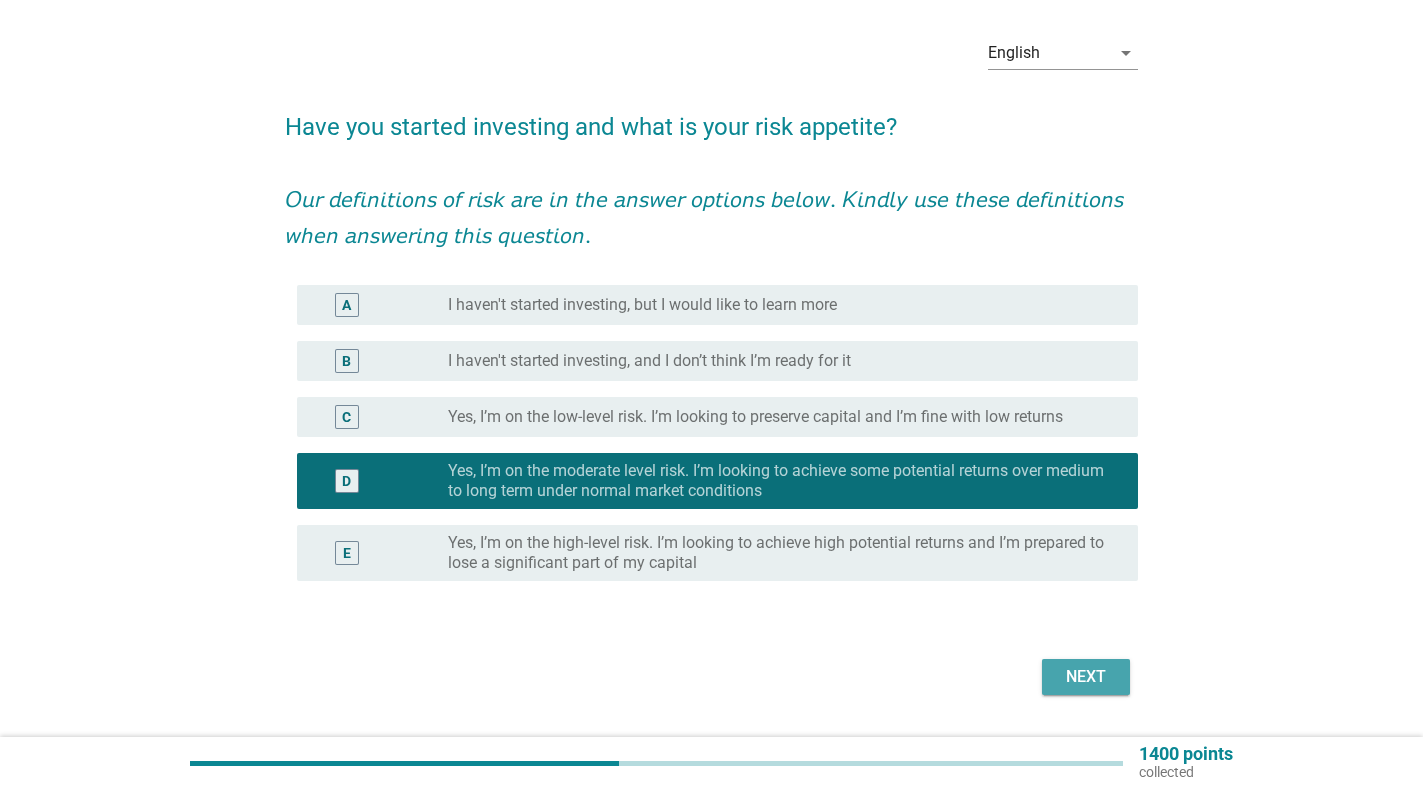 click on "Next" at bounding box center (1086, 677) 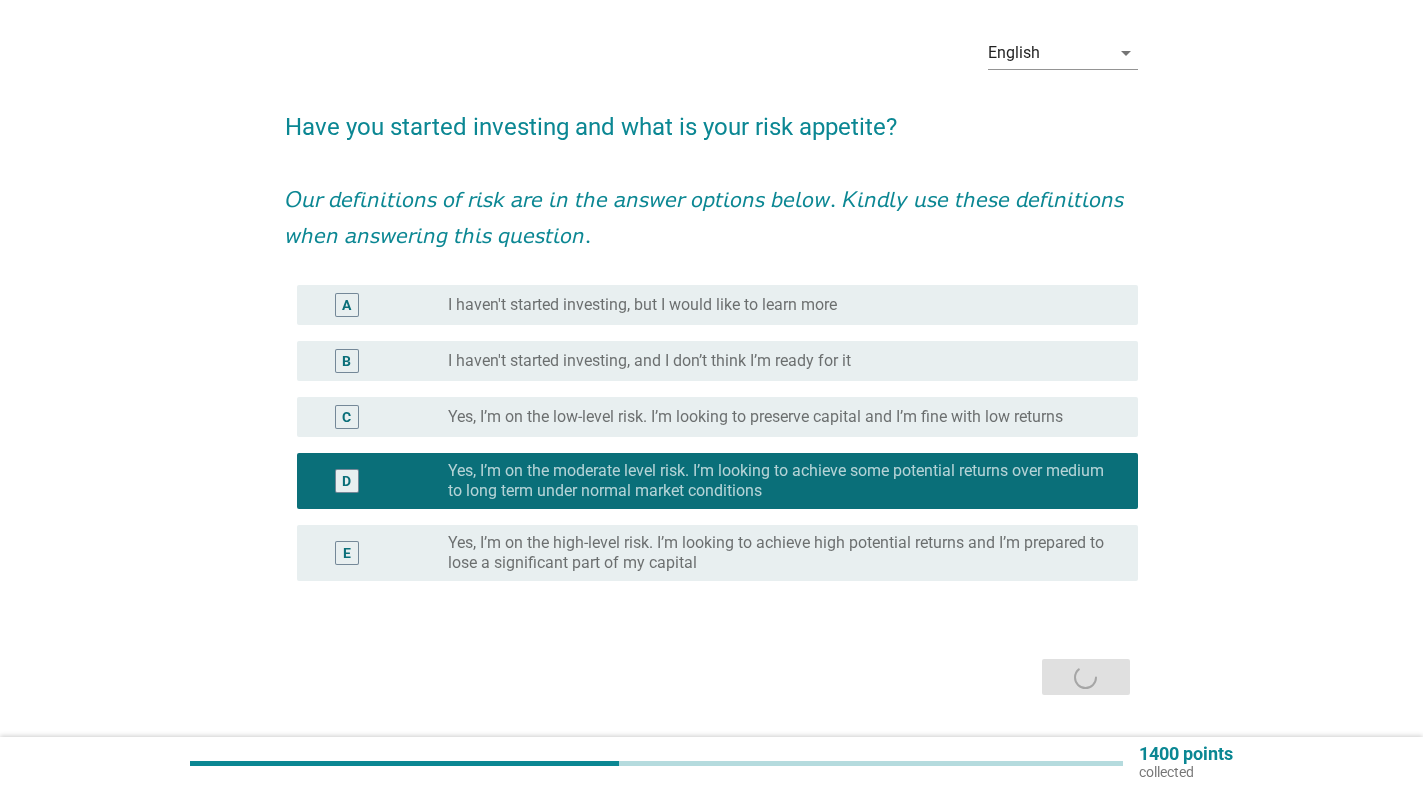 scroll, scrollTop: 0, scrollLeft: 0, axis: both 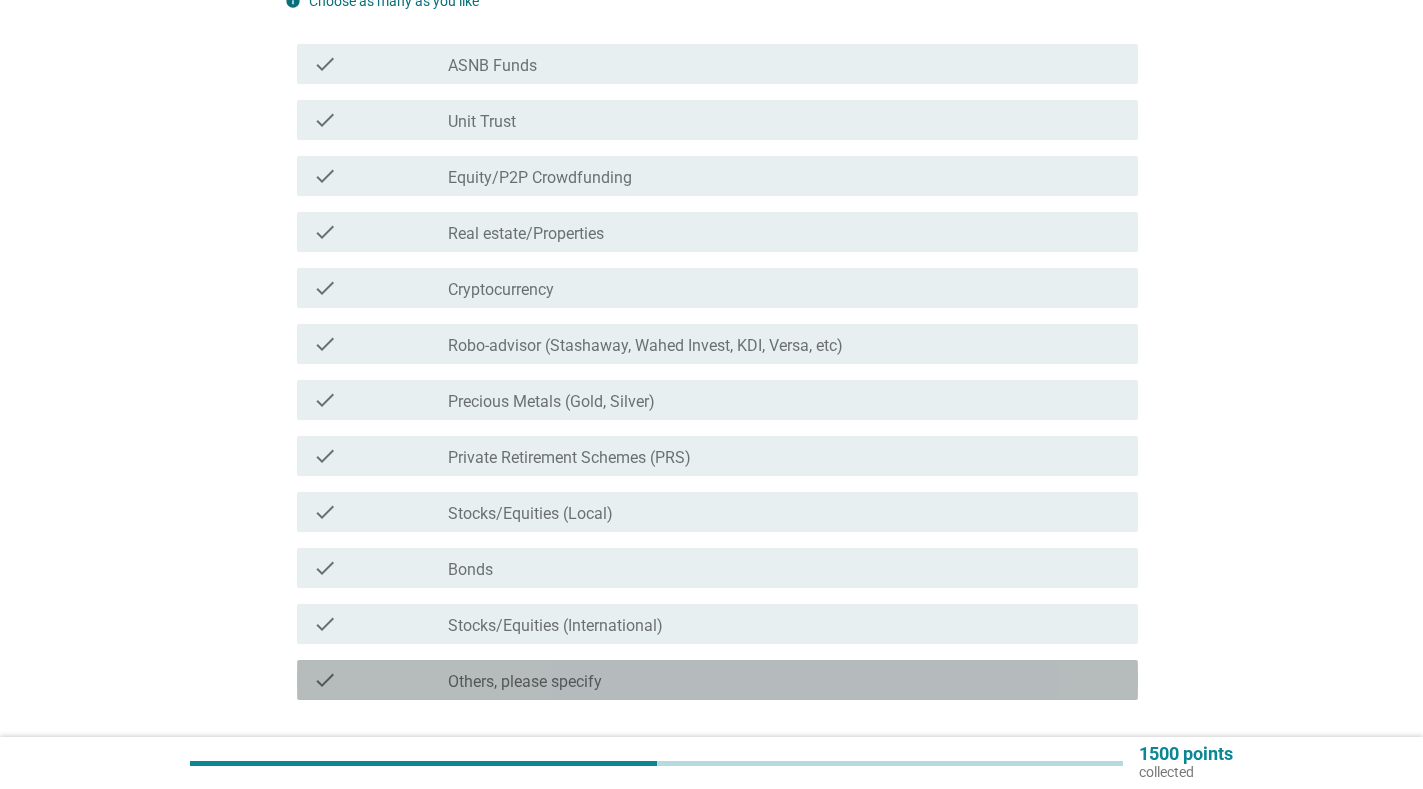 click on "check_box_outline_blank Others, please specify" at bounding box center [785, 680] 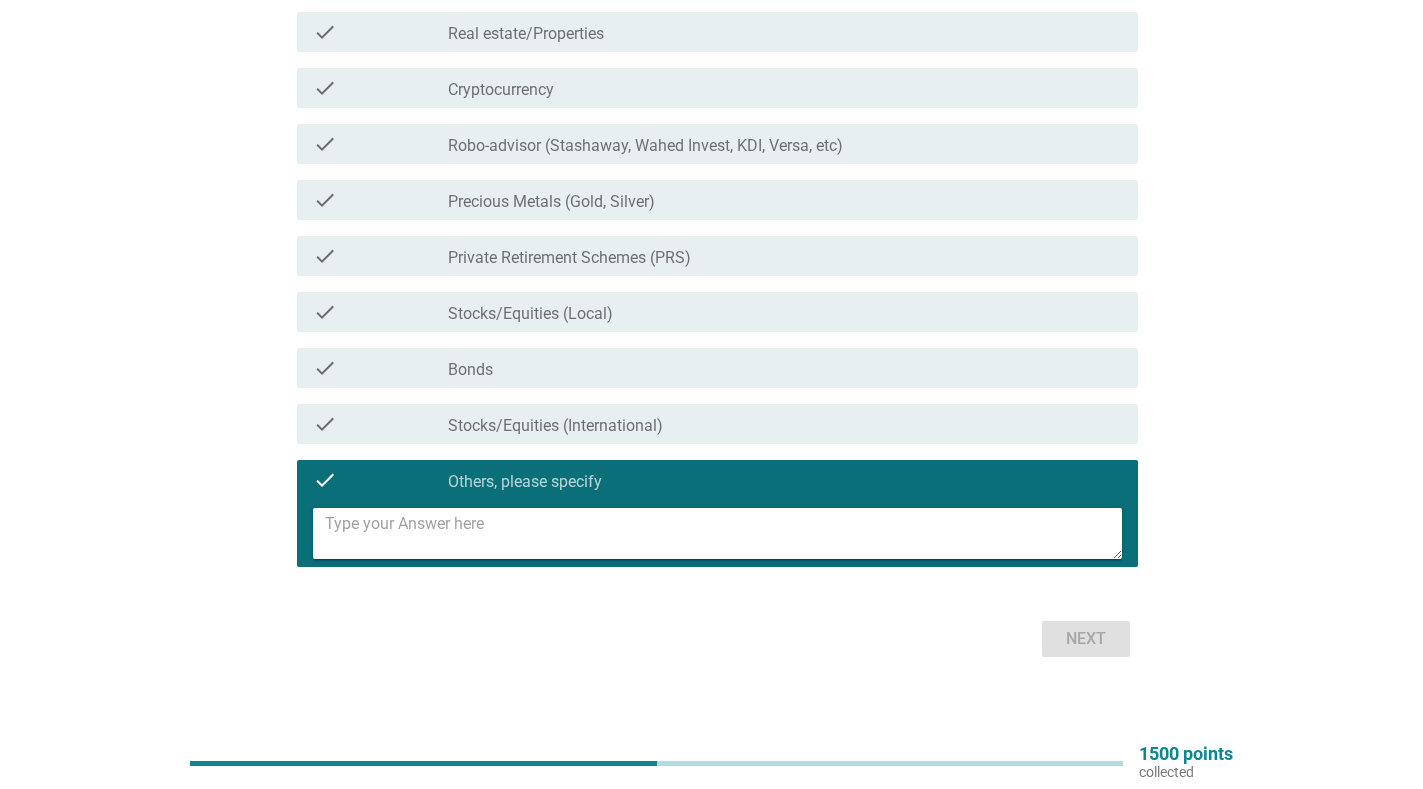 scroll, scrollTop: 434, scrollLeft: 0, axis: vertical 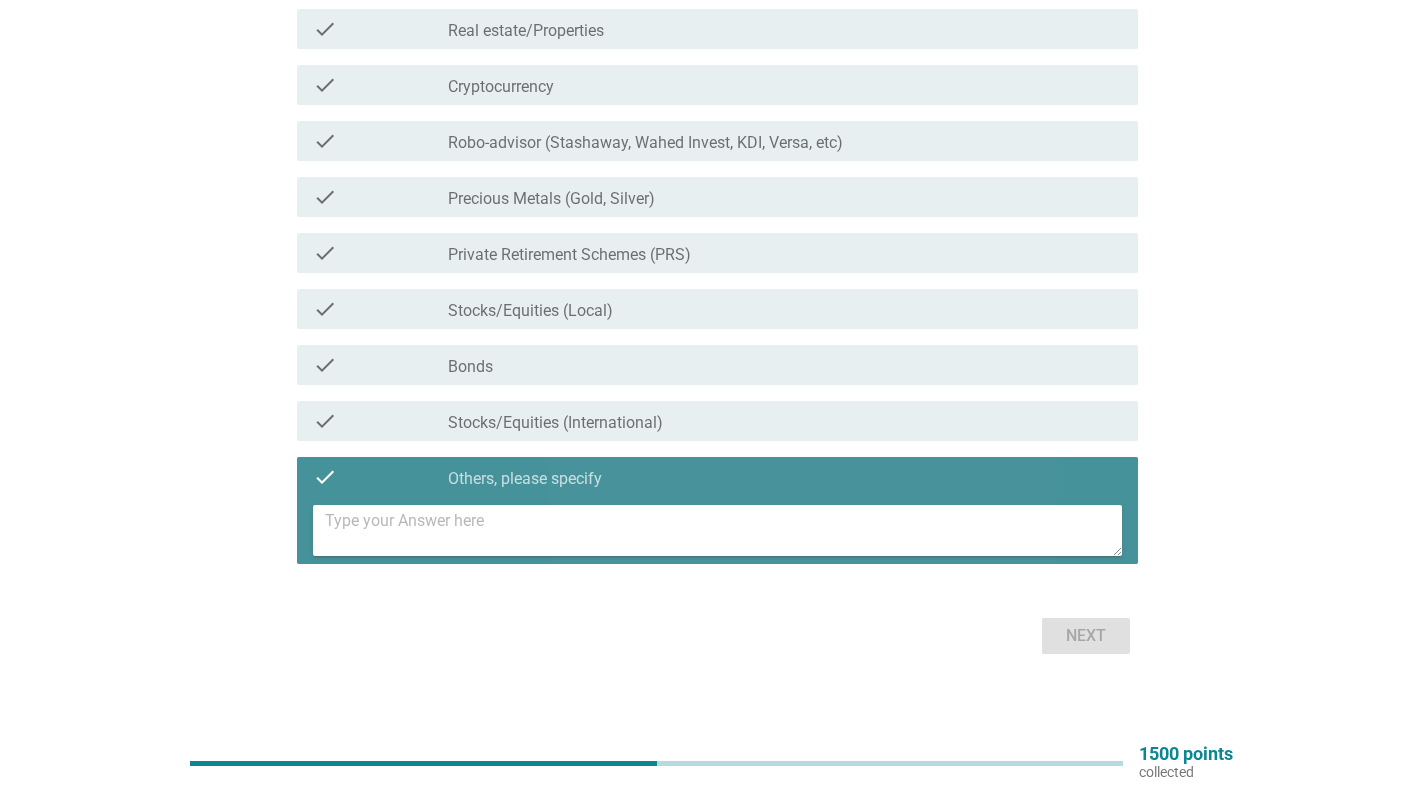 drag, startPoint x: 380, startPoint y: 521, endPoint x: 390, endPoint y: 525, distance: 10.770329 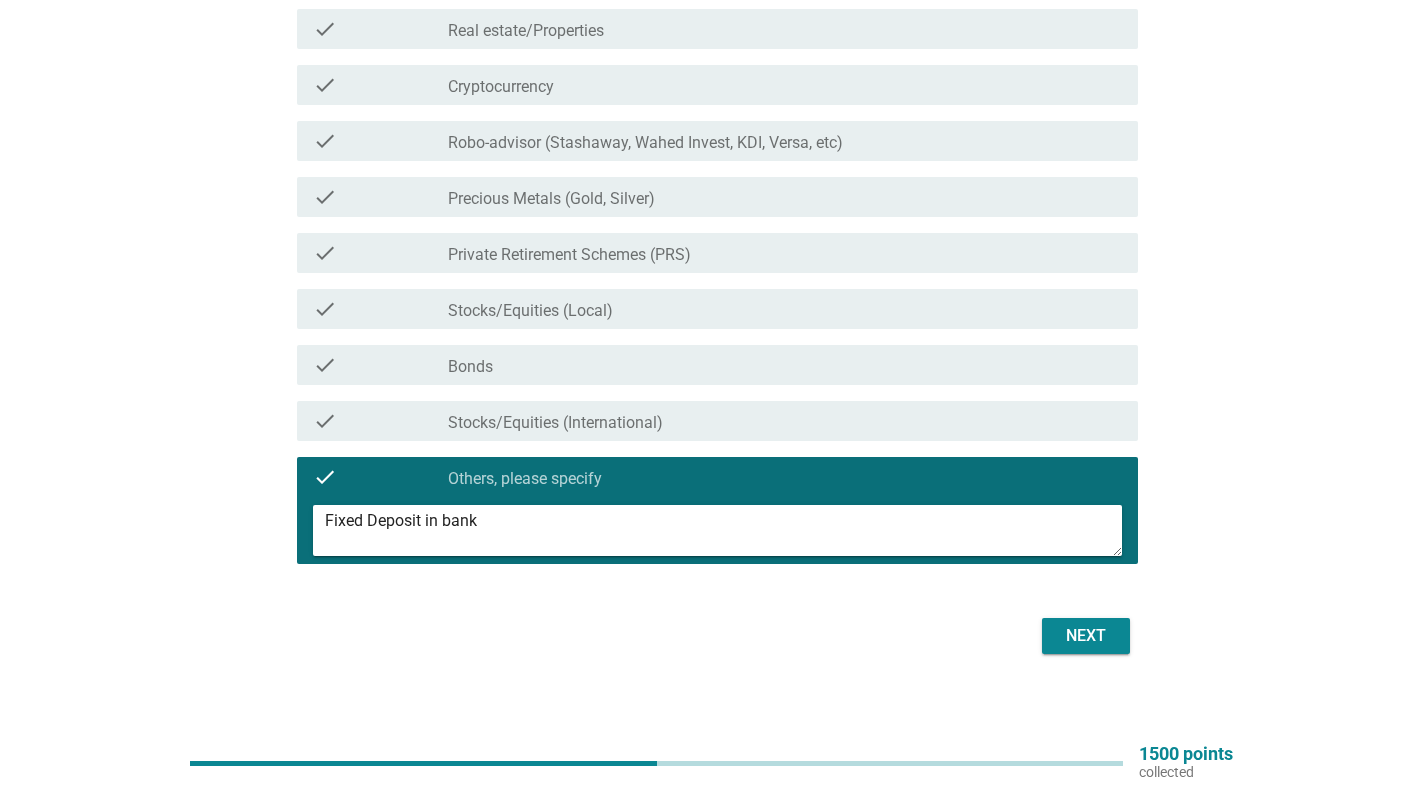 type on "Fixed Deposit in bank" 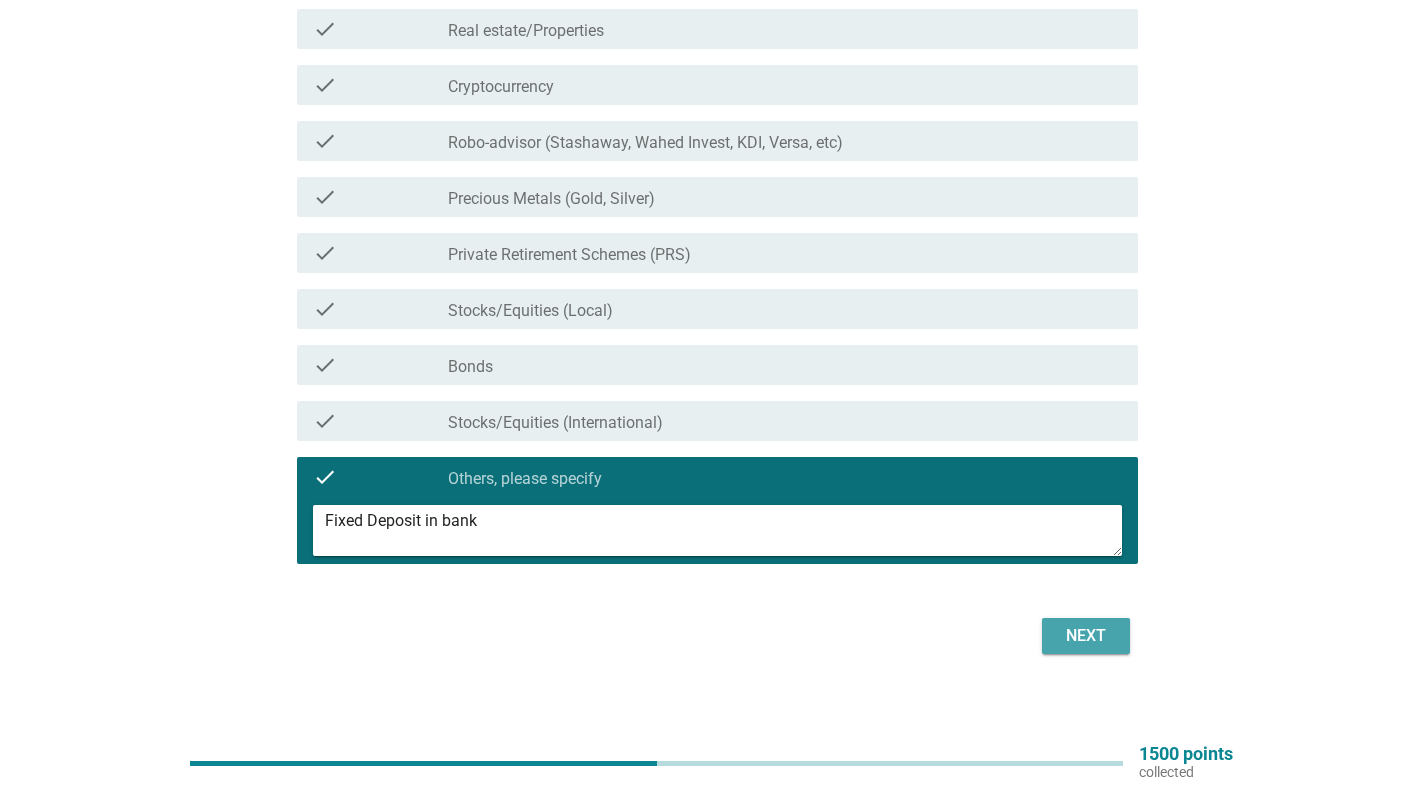 click on "Next" at bounding box center (1086, 636) 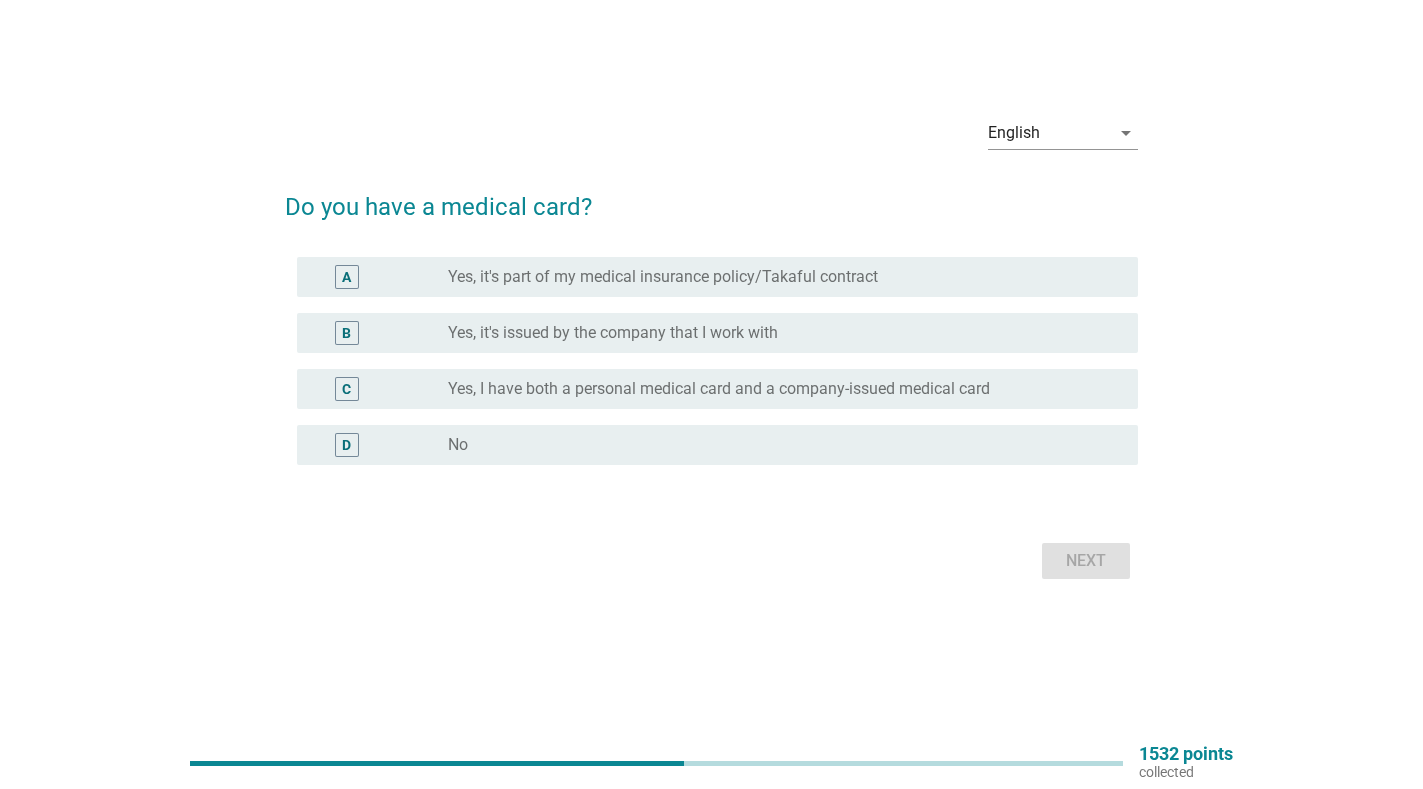 scroll, scrollTop: 0, scrollLeft: 0, axis: both 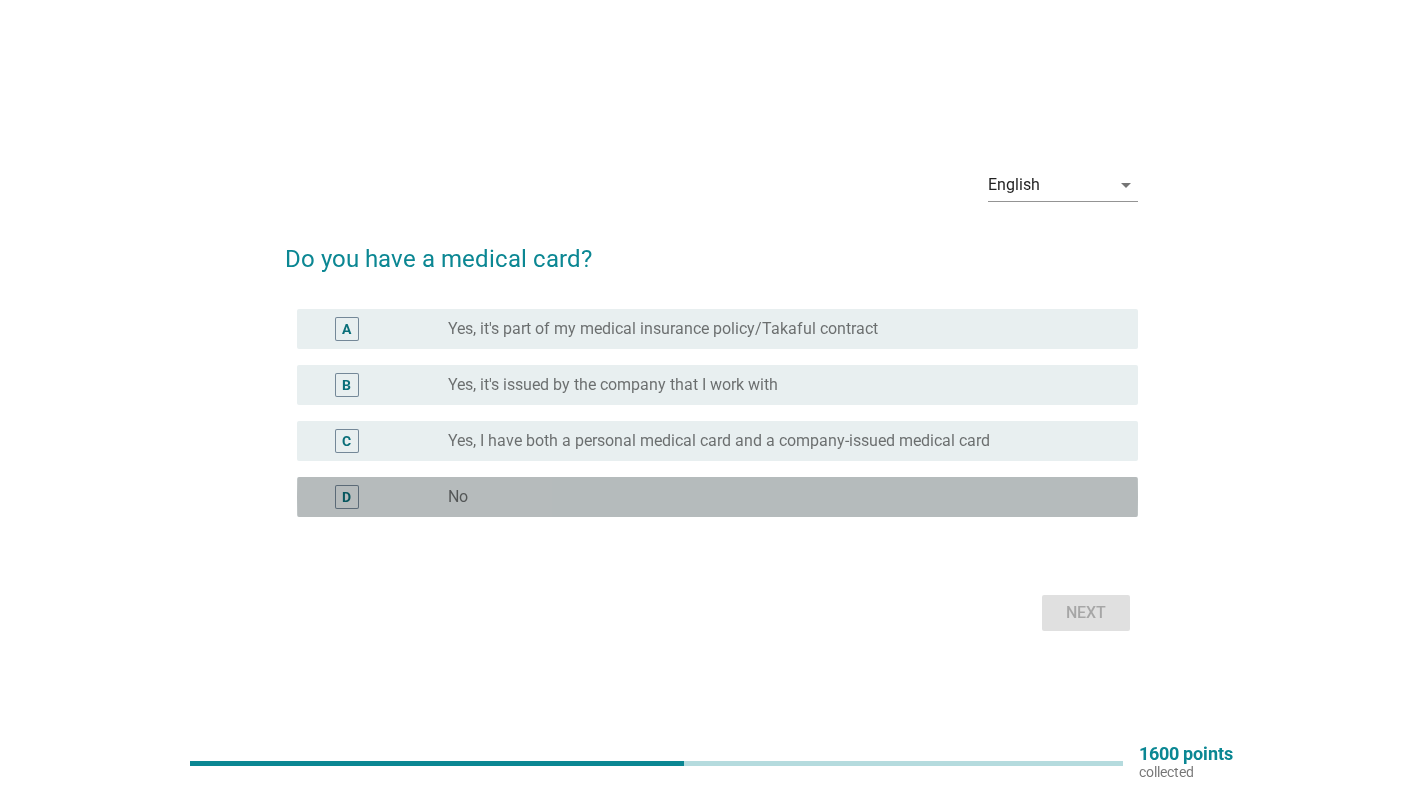 click on "radio_button_unchecked No" at bounding box center (777, 497) 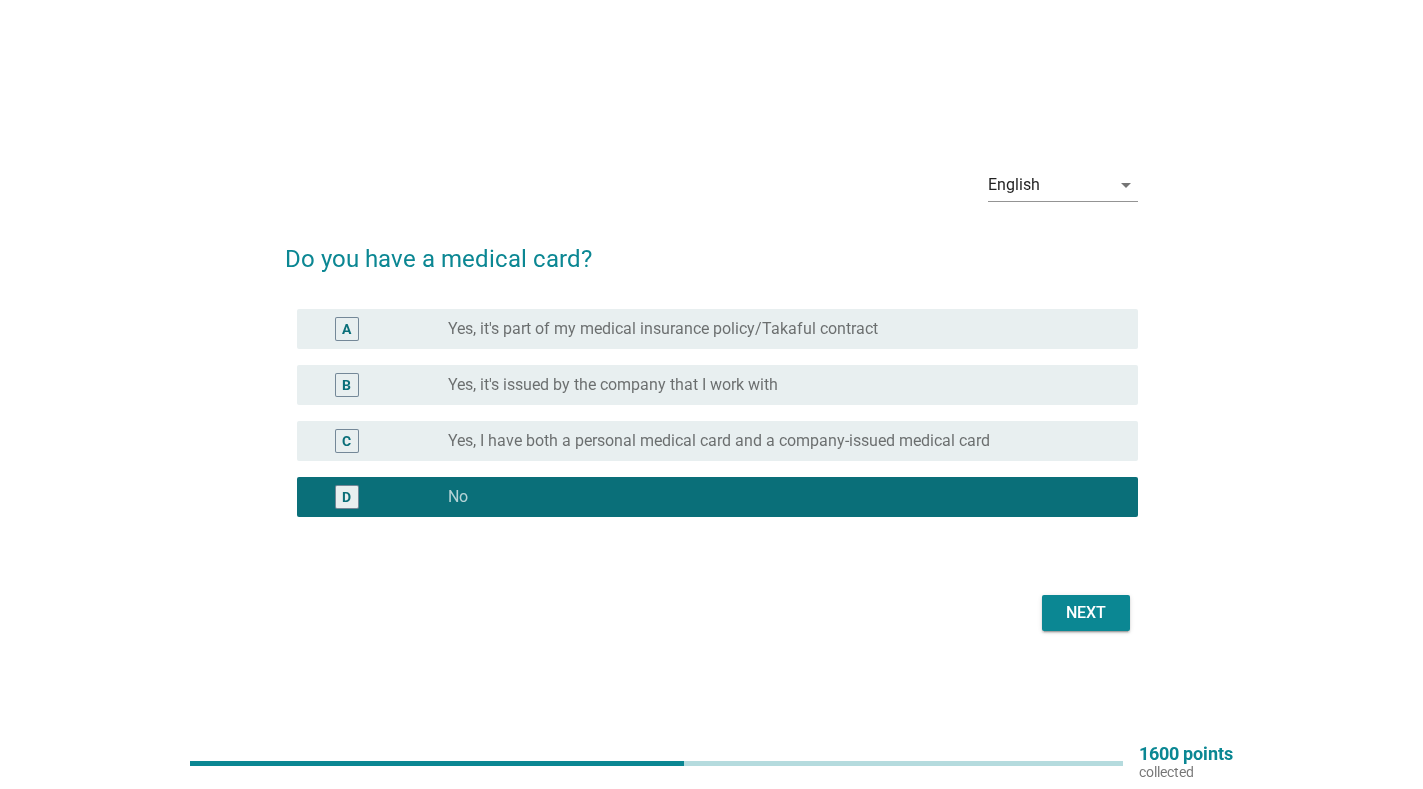click on "Next" at bounding box center [1086, 613] 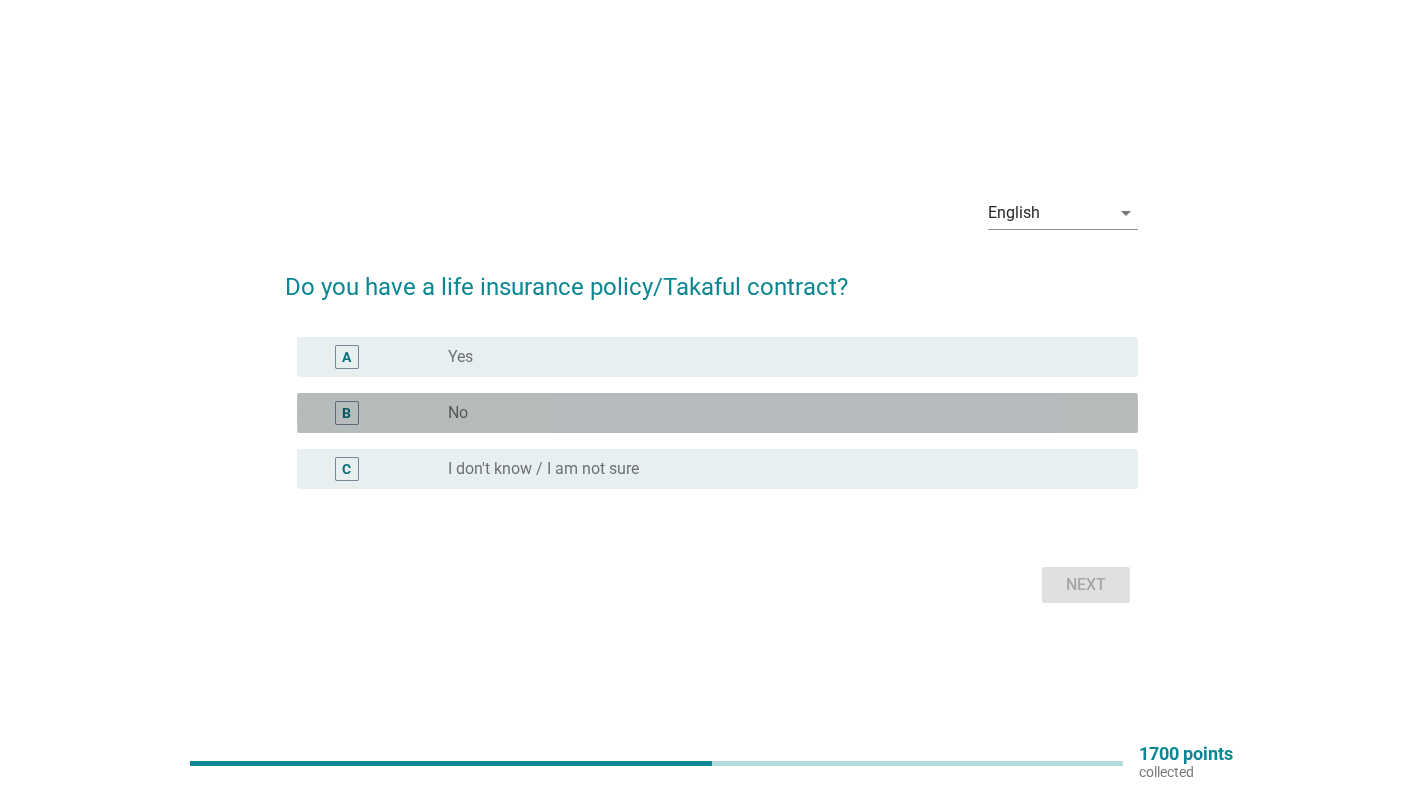 click on "radio_button_unchecked No" at bounding box center [777, 413] 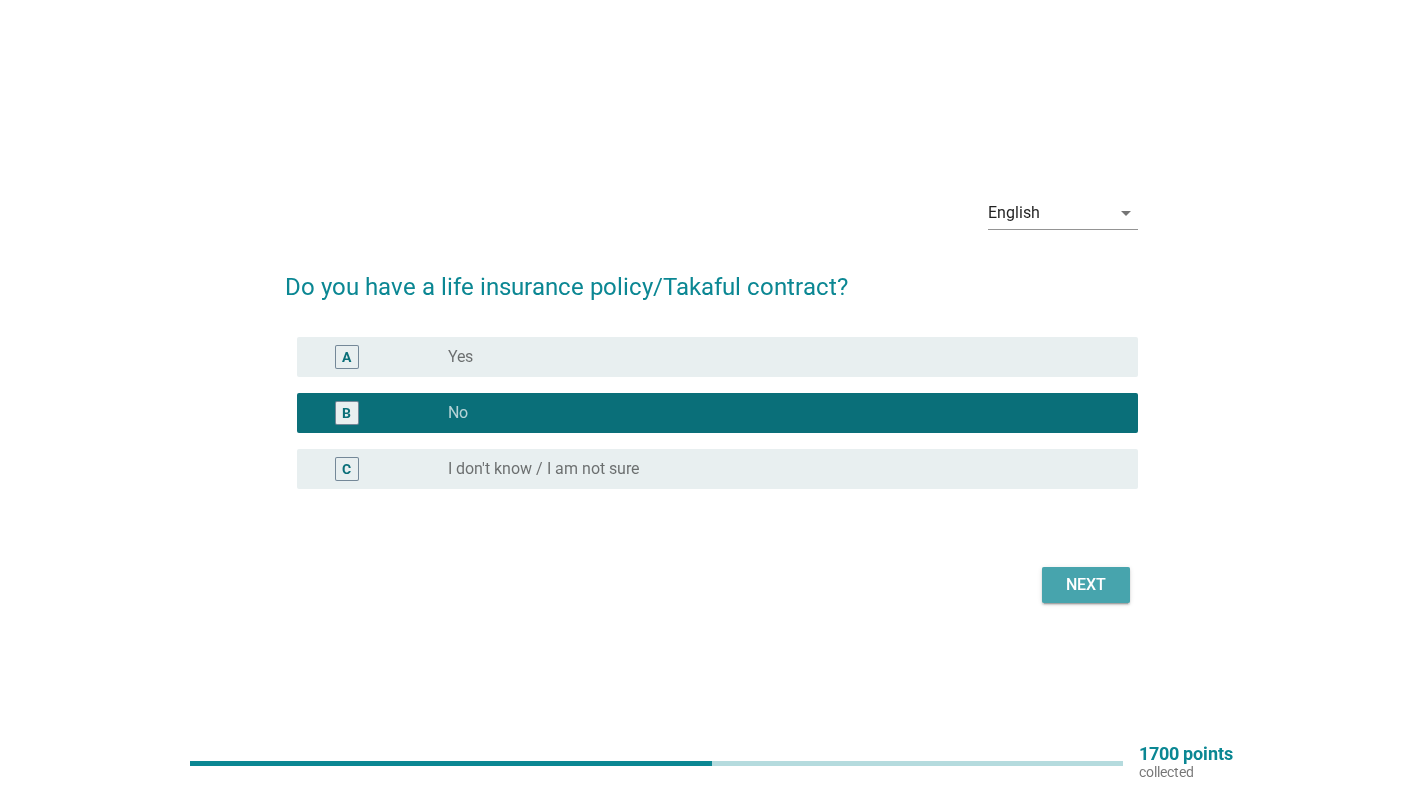 click on "Next" at bounding box center (1086, 585) 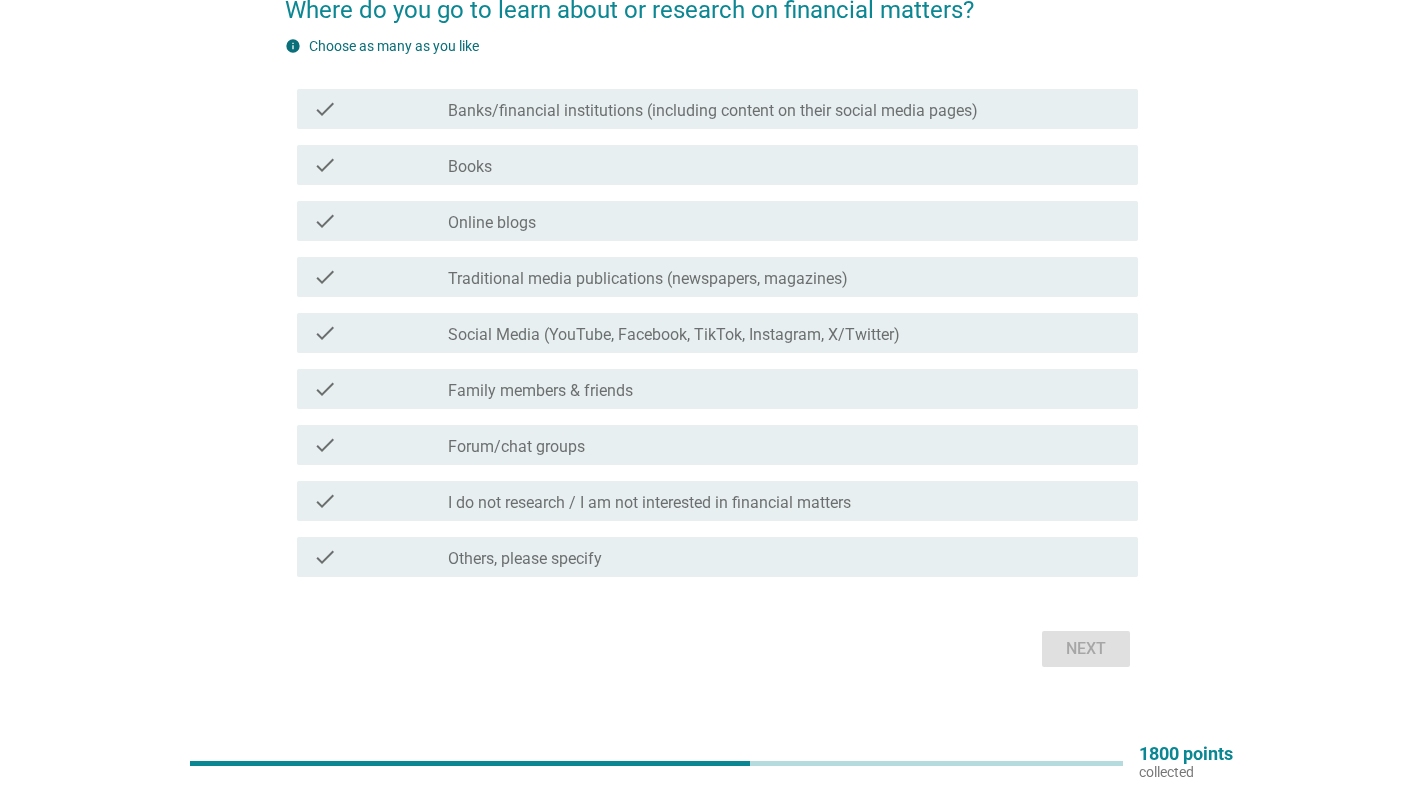 scroll, scrollTop: 190, scrollLeft: 0, axis: vertical 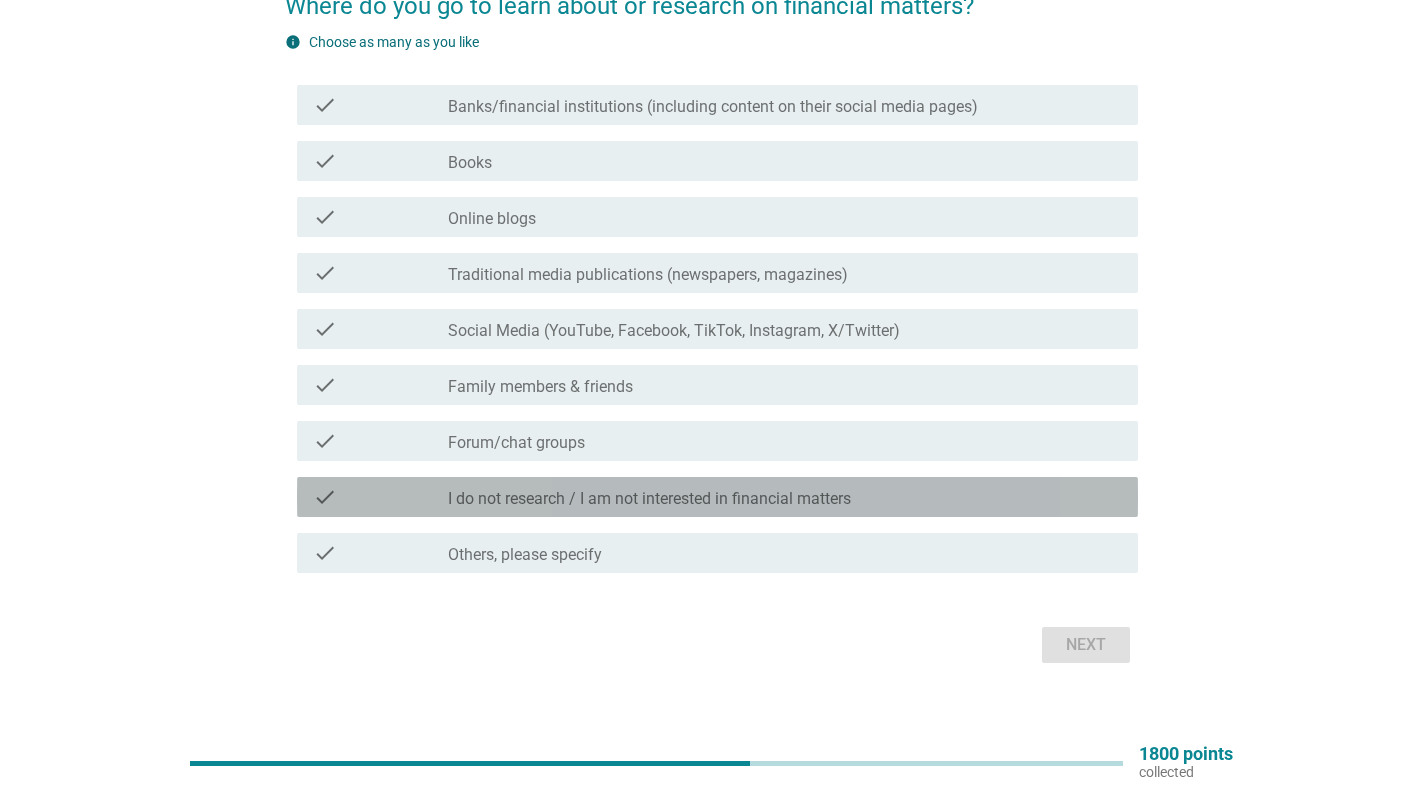 click on "check_box_outline_blank I do not research / I am not interested in financial matters" at bounding box center [785, 497] 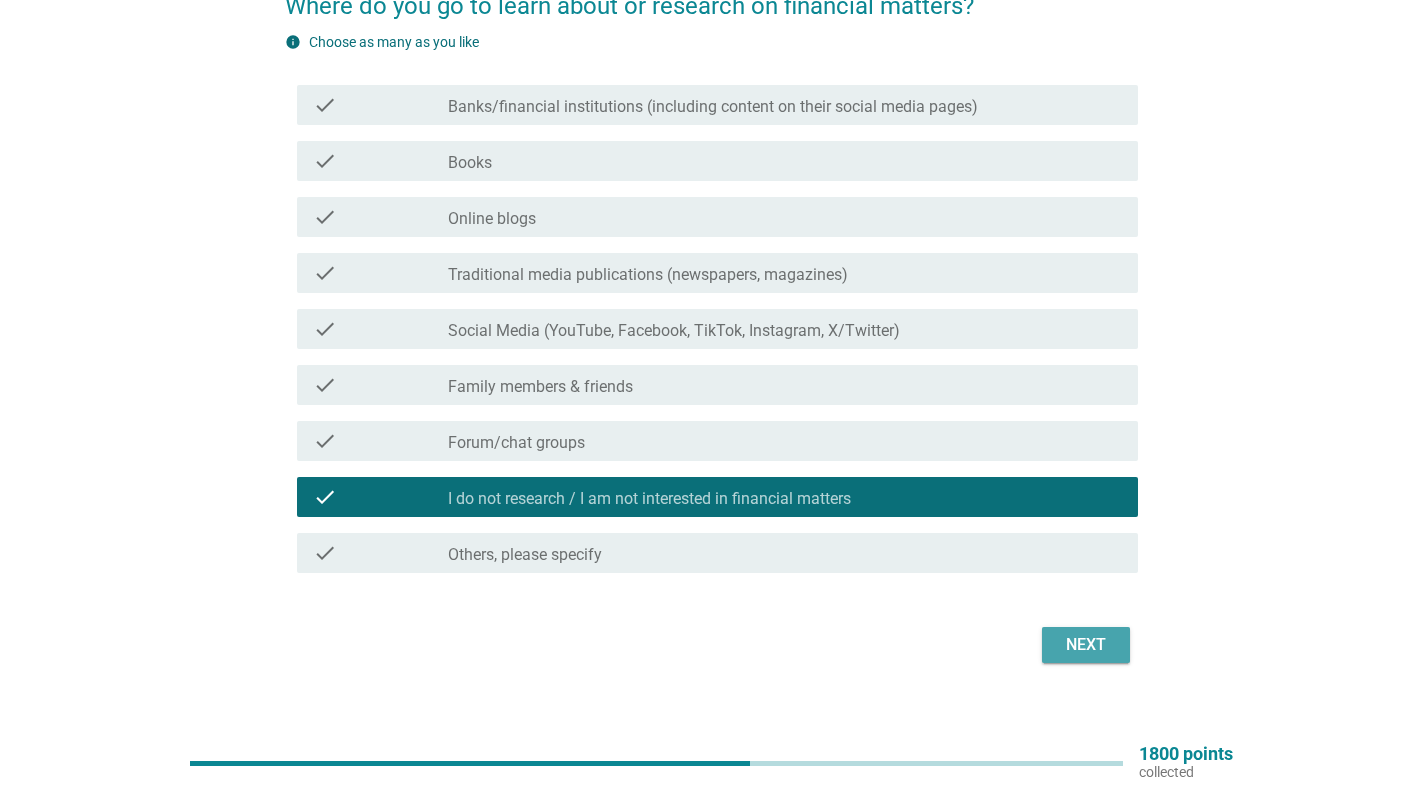 click on "Next" at bounding box center [1086, 645] 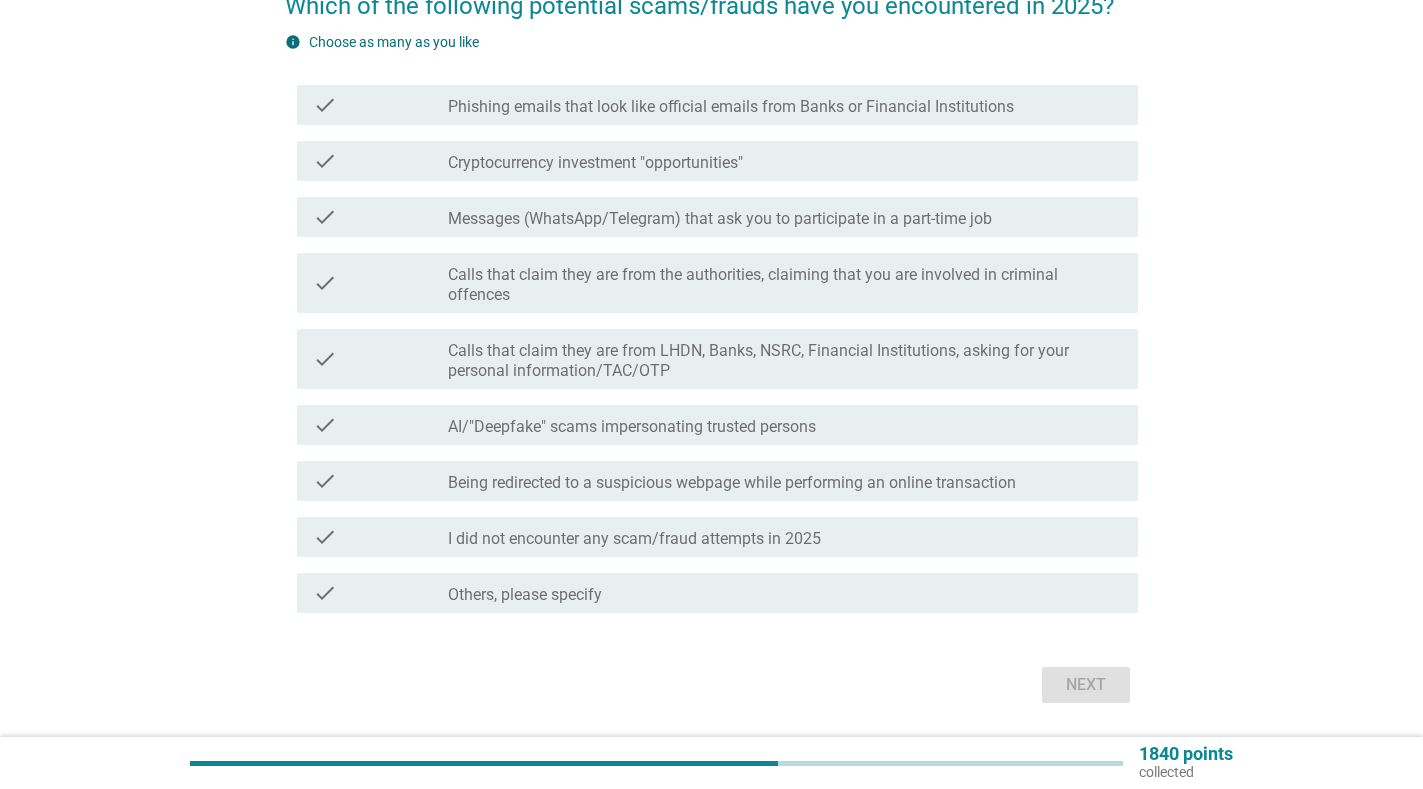 scroll, scrollTop: 0, scrollLeft: 0, axis: both 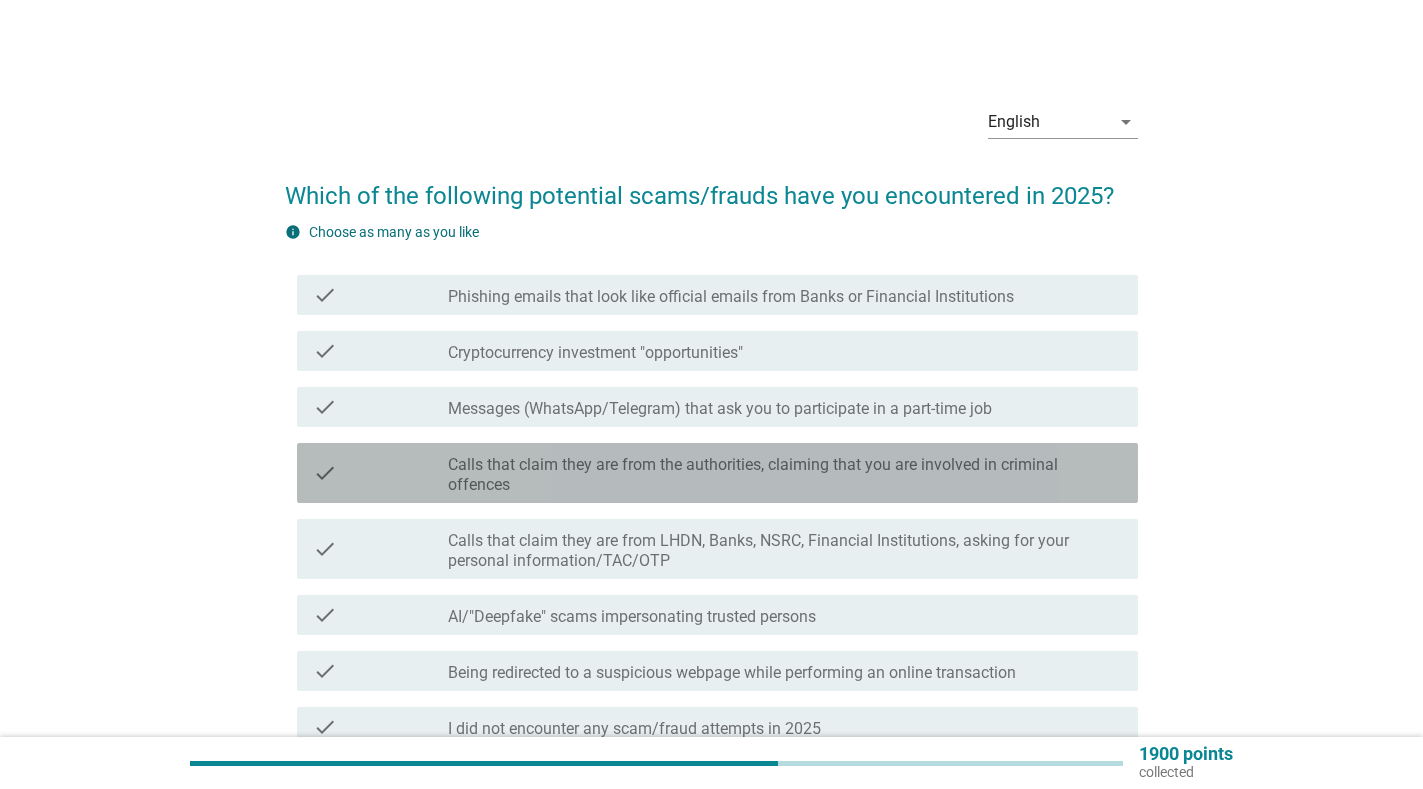 click on "Calls that claim they are from the authorities, claiming that you are involved in criminal offences" at bounding box center [785, 475] 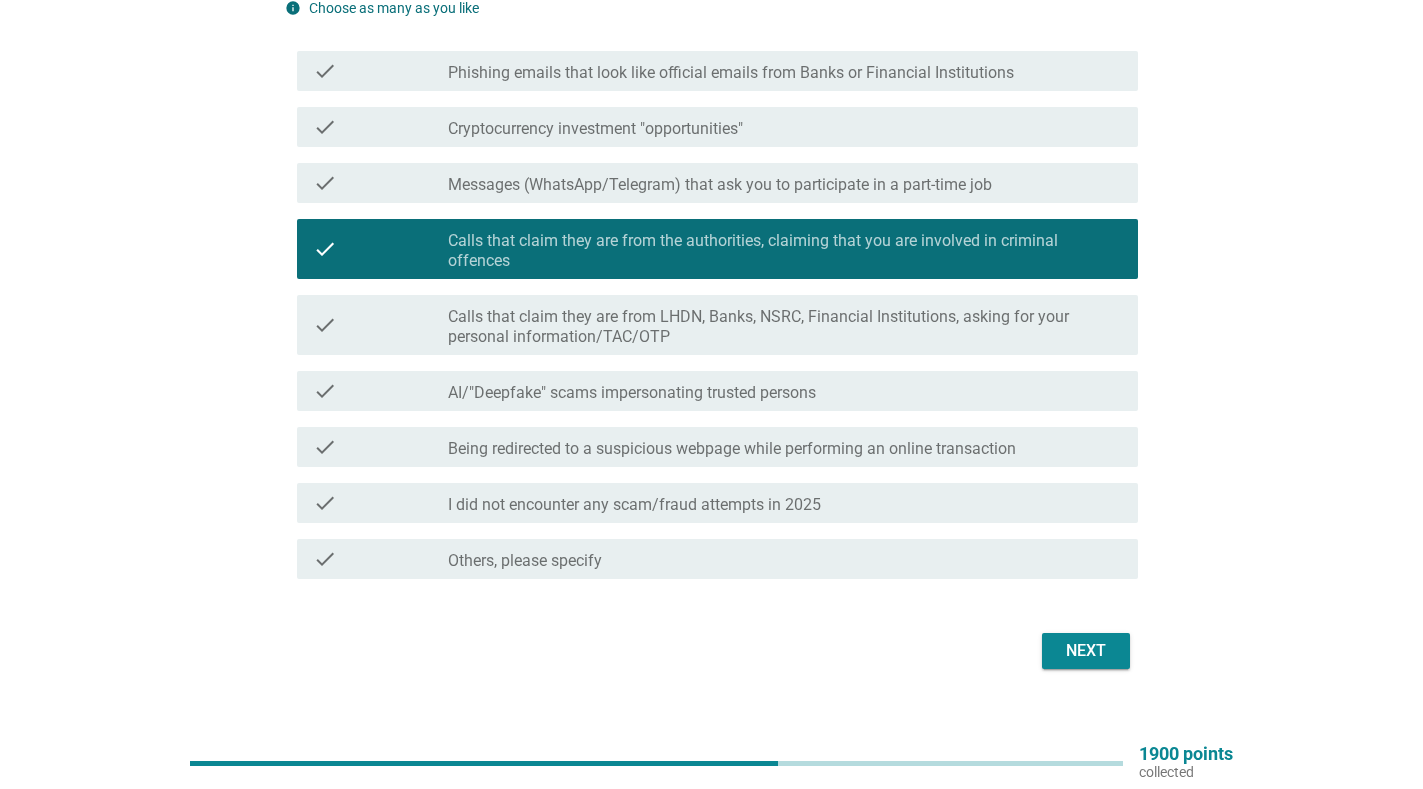 scroll, scrollTop: 230, scrollLeft: 0, axis: vertical 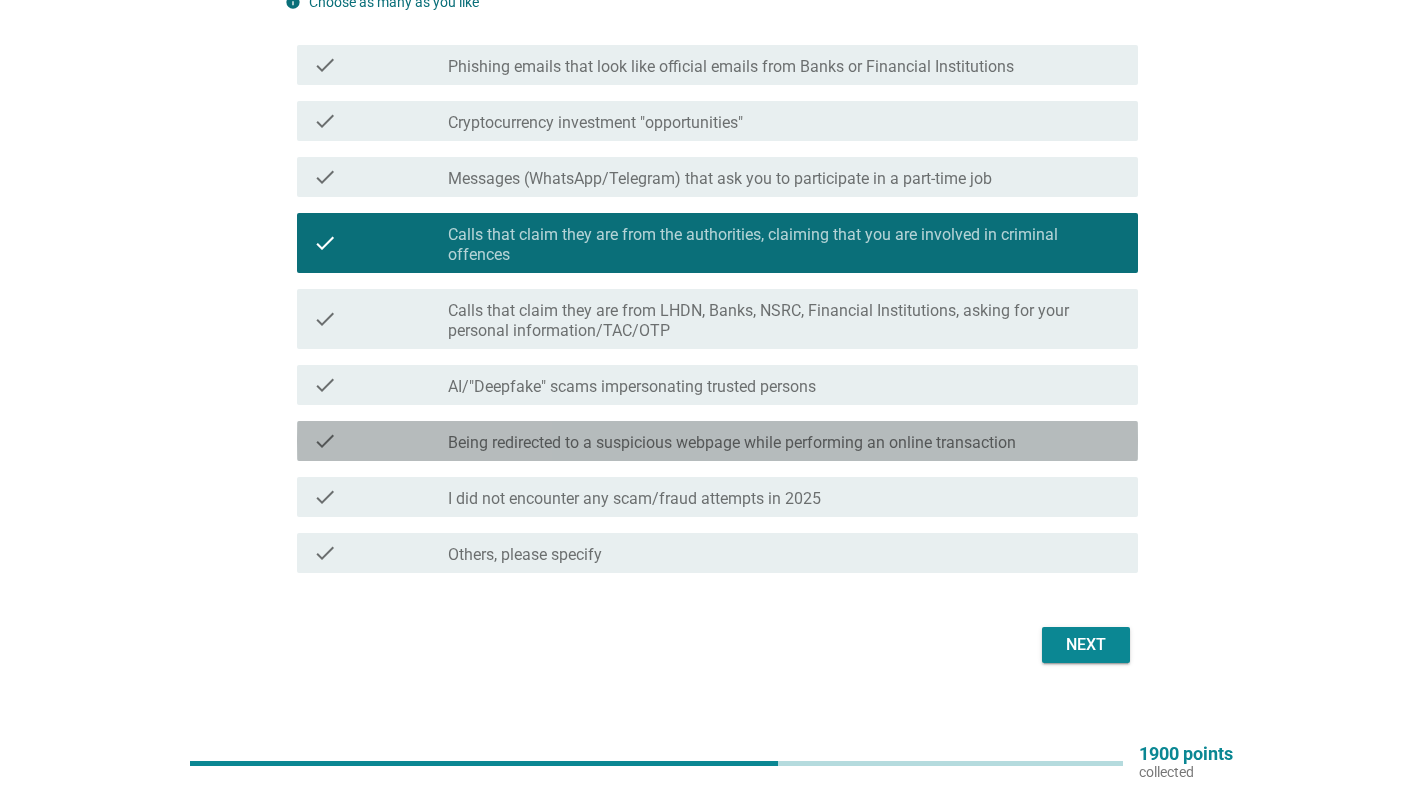 click on "Being redirected to a suspicious webpage while performing an online transaction" at bounding box center (732, 443) 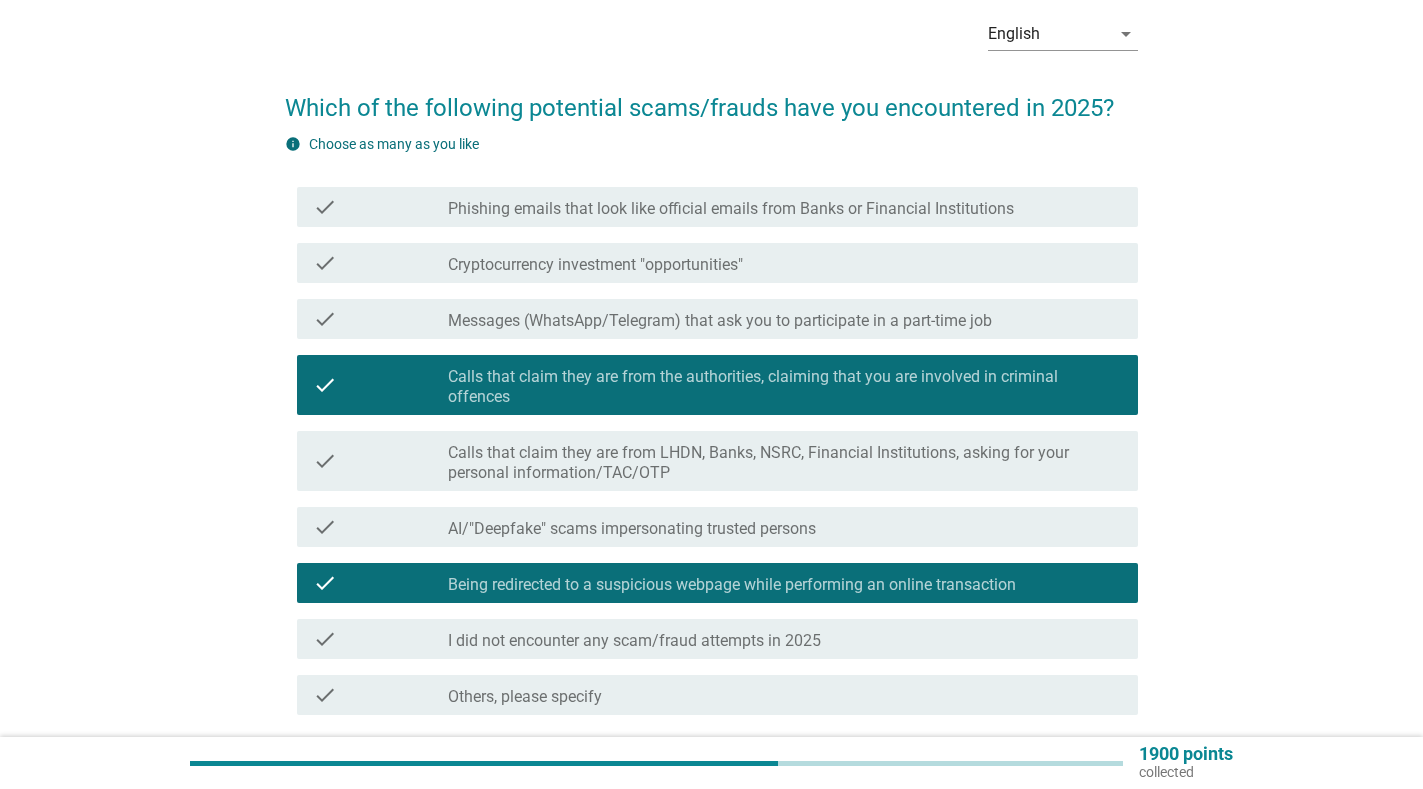 scroll, scrollTop: 76, scrollLeft: 0, axis: vertical 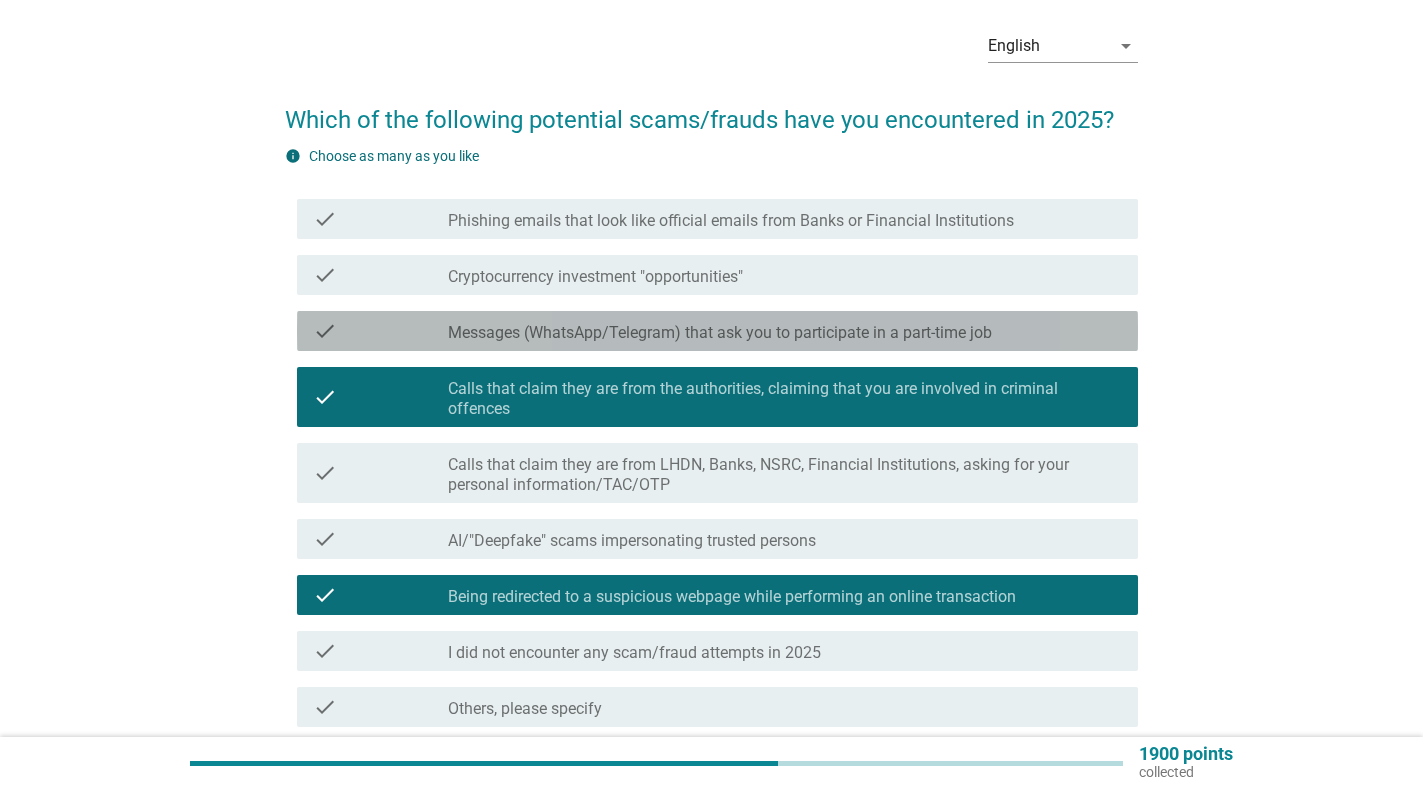 click on "check_box_outline_blank Messages (WhatsApp/Telegram) that ask you to participate in a part-time job" at bounding box center (785, 331) 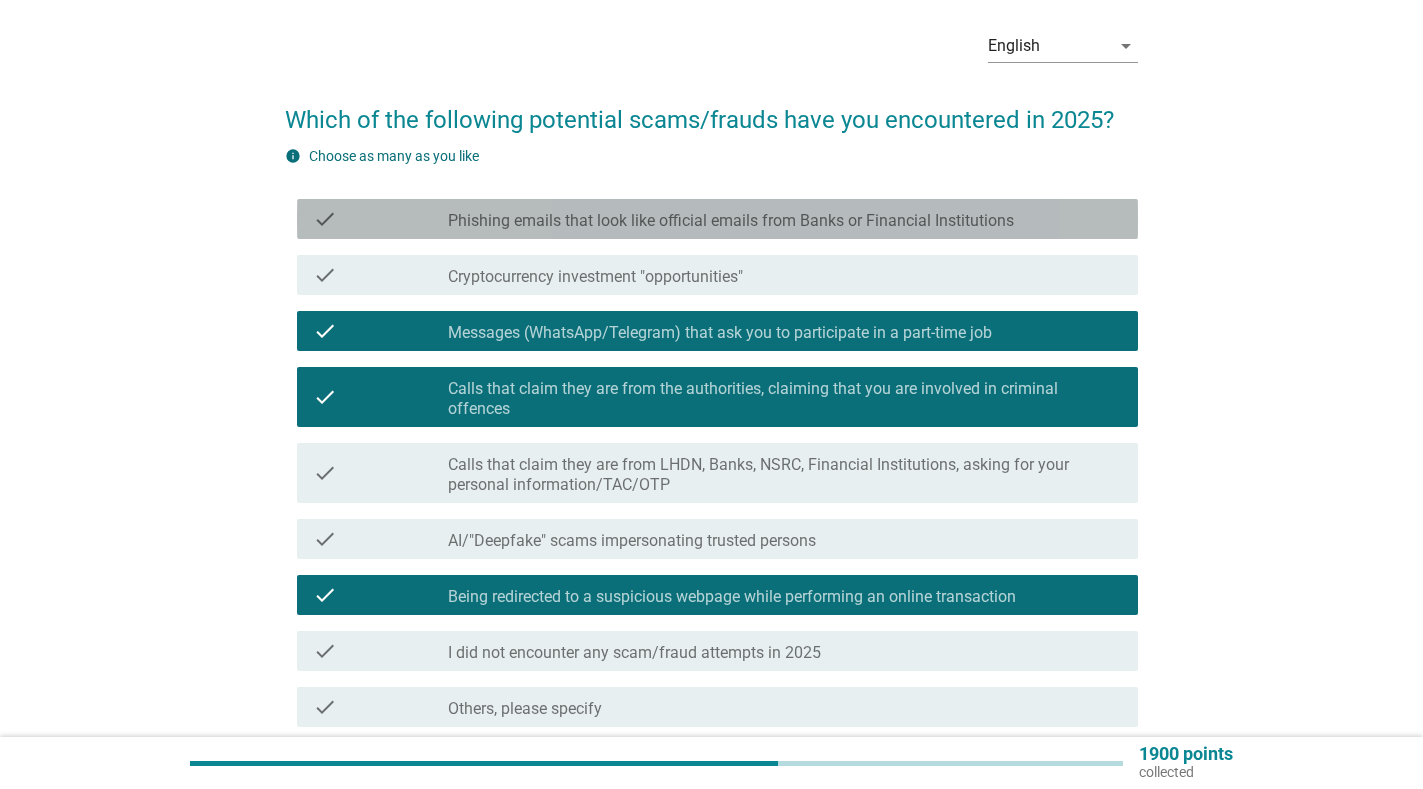 click on "Phishing emails that look like official emails from Banks or Financial Institutions" at bounding box center [731, 221] 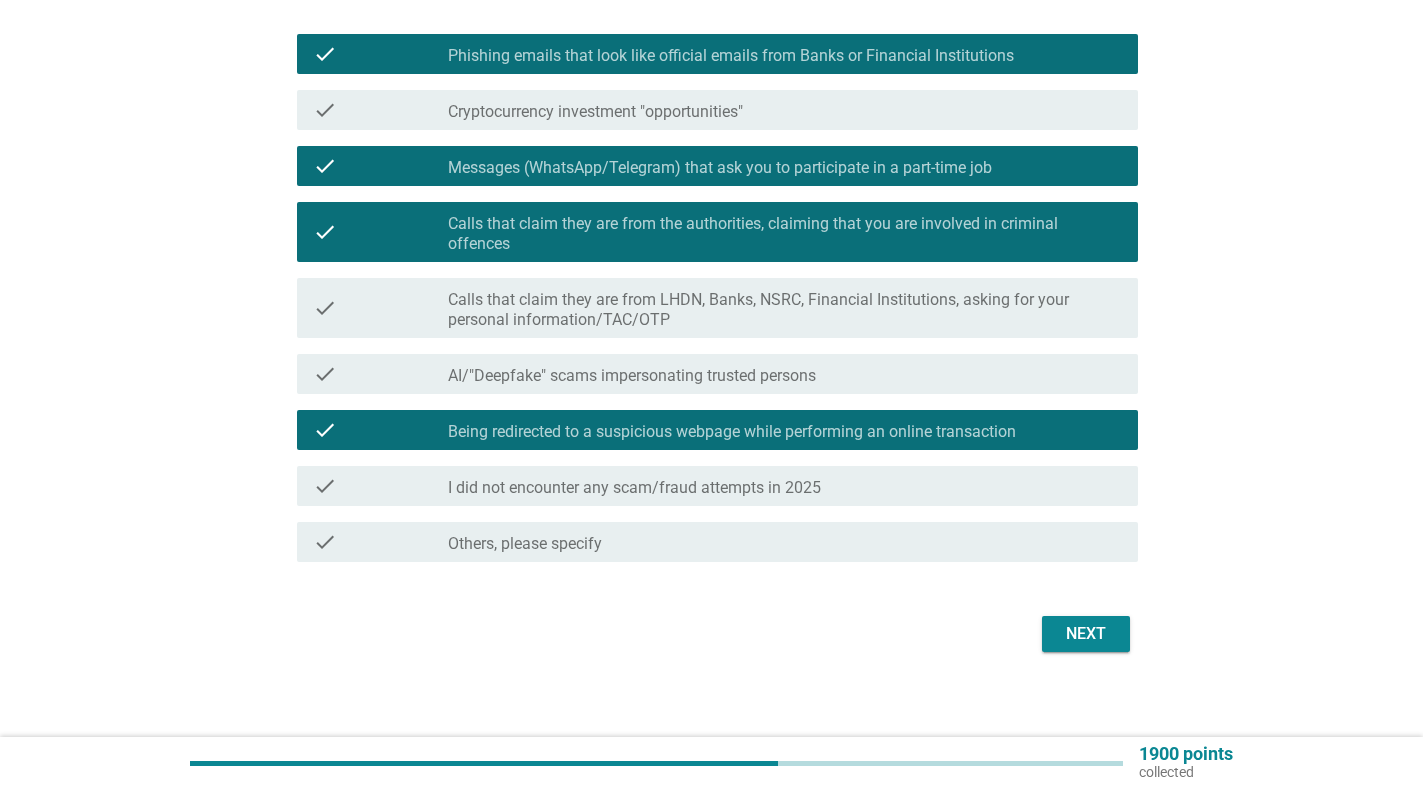 scroll, scrollTop: 252, scrollLeft: 0, axis: vertical 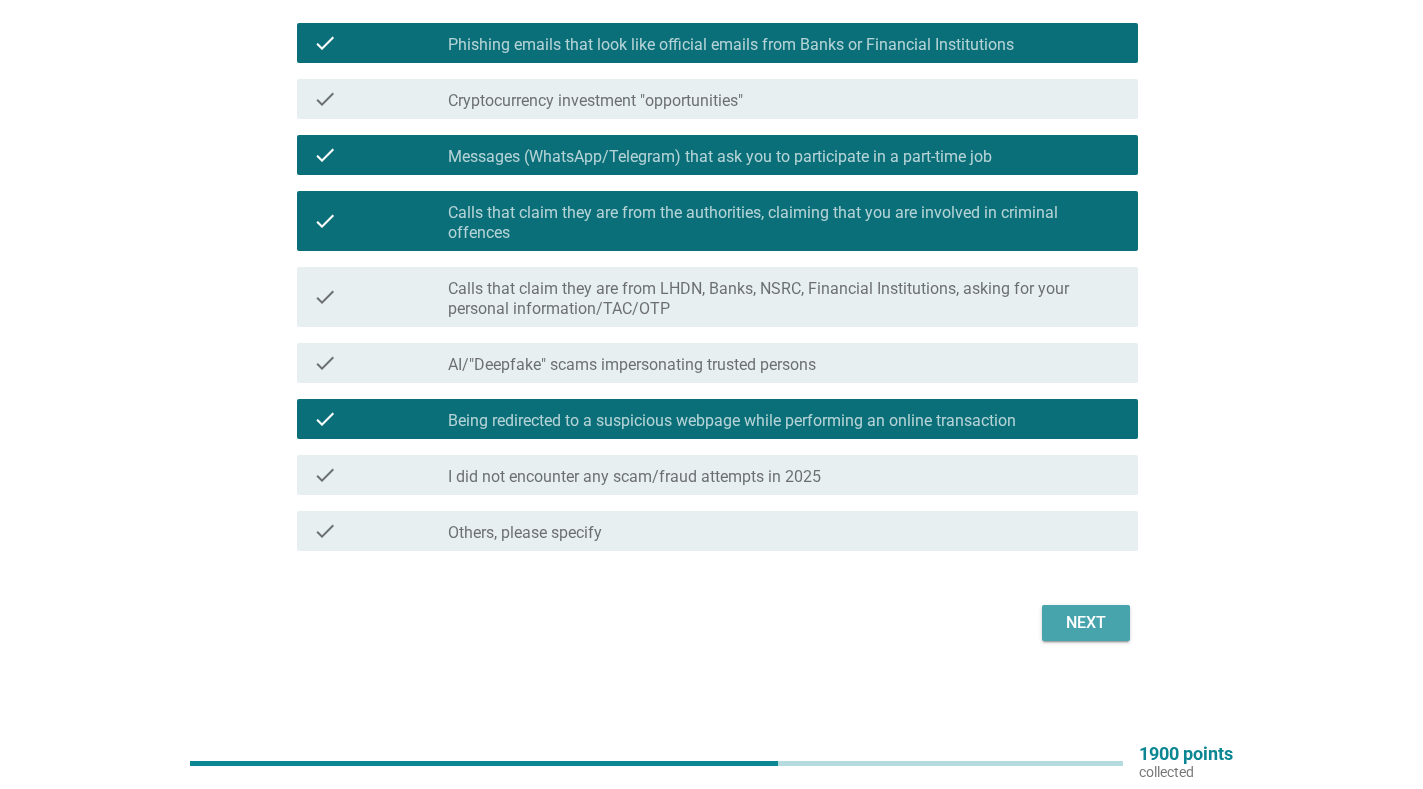 click on "Next" at bounding box center (1086, 623) 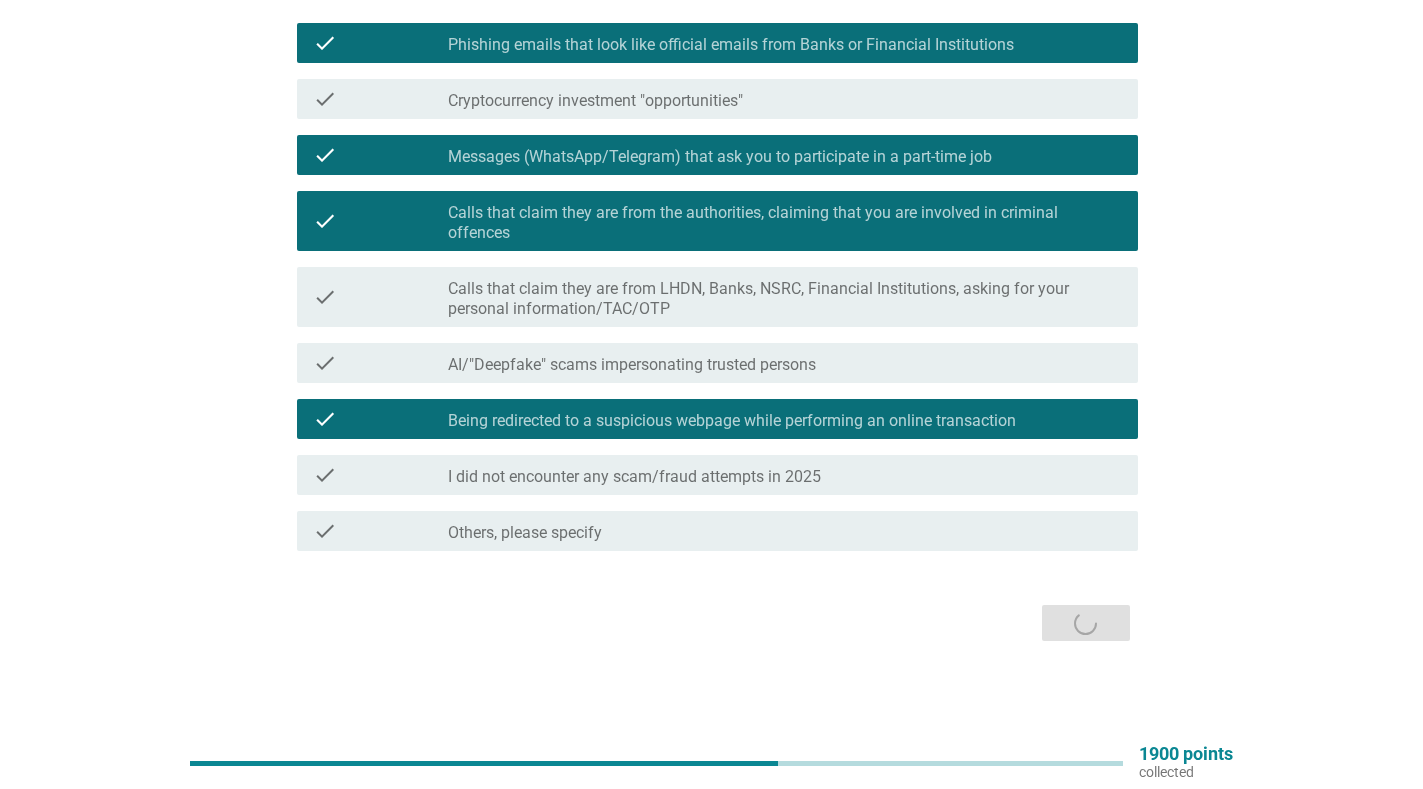 scroll, scrollTop: 0, scrollLeft: 0, axis: both 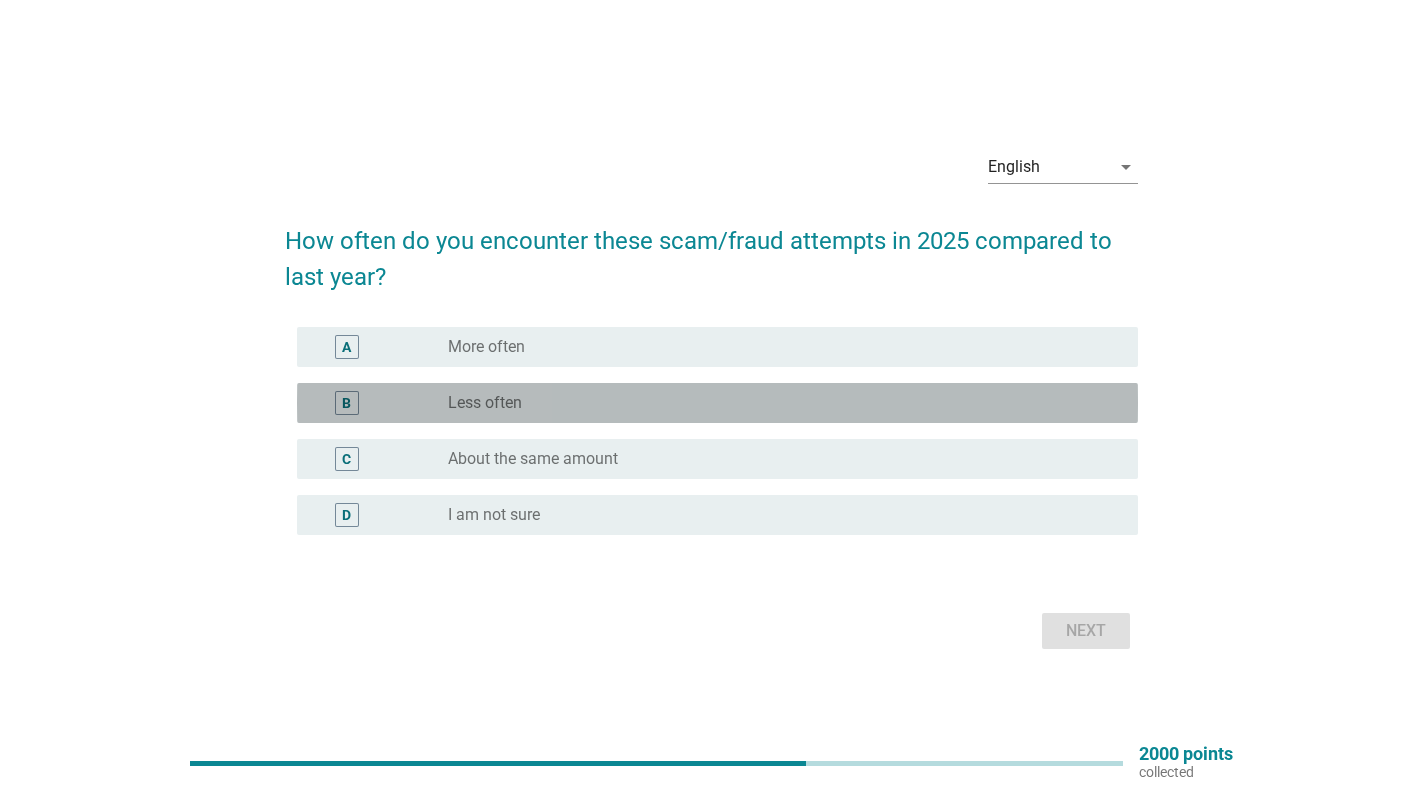 click on "radio_button_unchecked Less often" at bounding box center (777, 403) 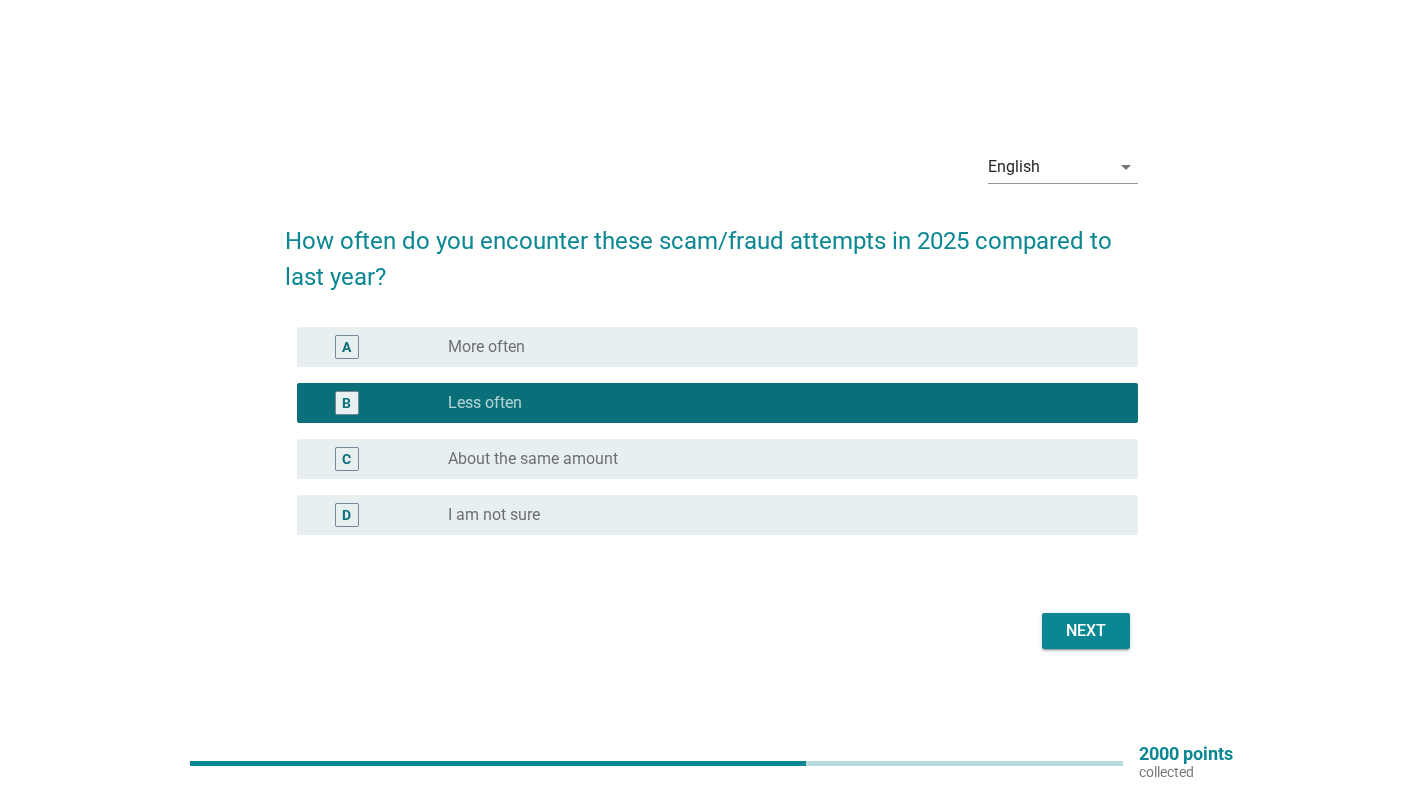 click on "Next" at bounding box center (1086, 631) 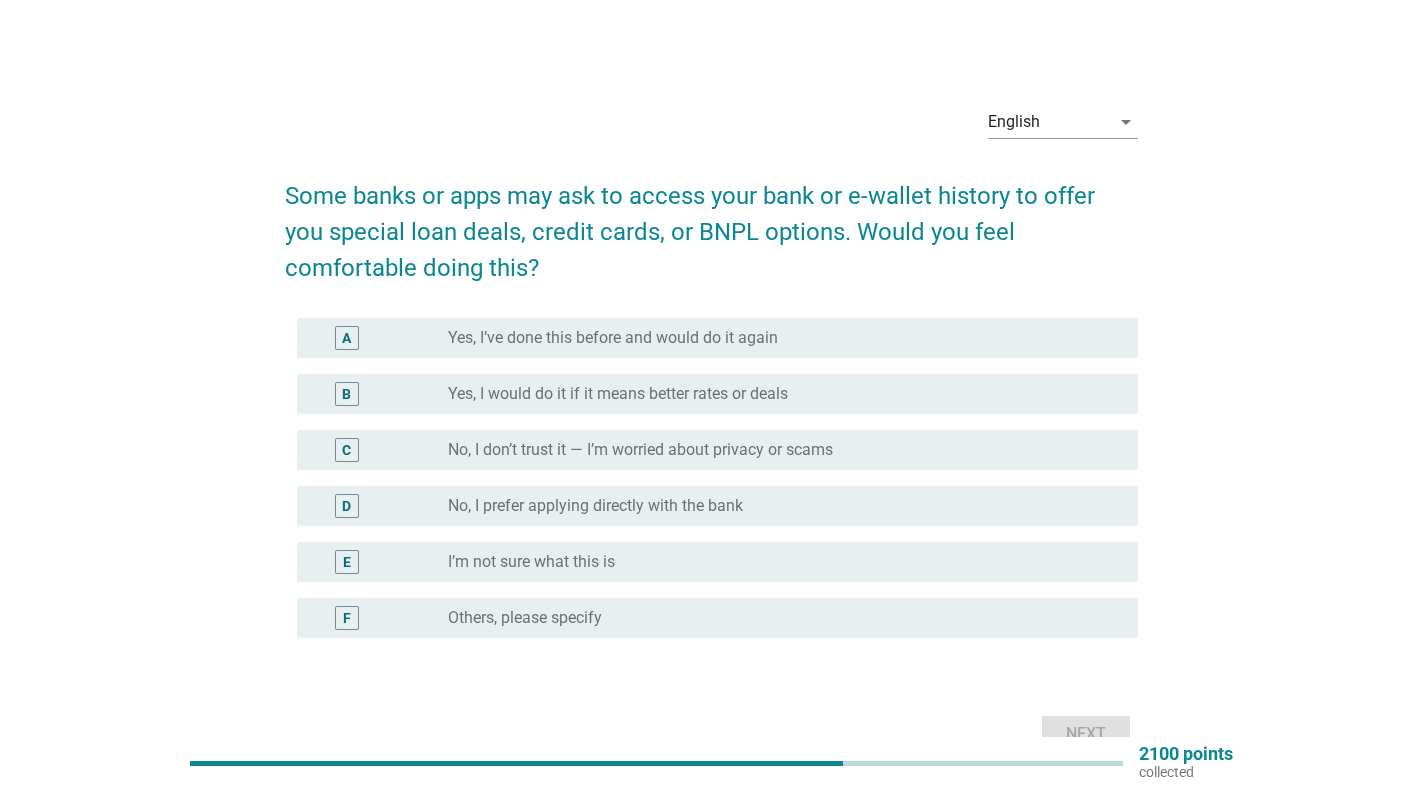click on "radio_button_unchecked No, I don’t trust it — I’m worried about privacy or scams" at bounding box center [777, 450] 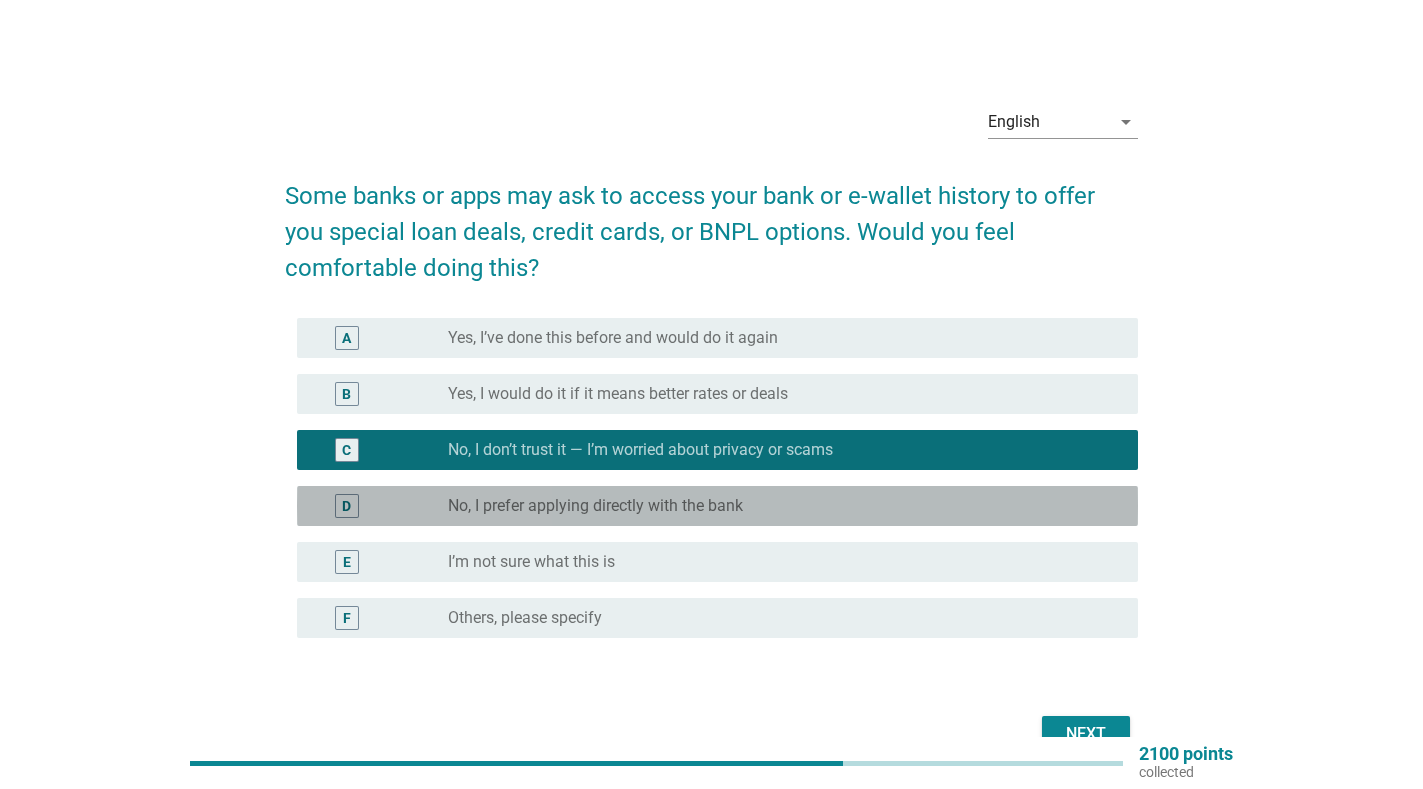 click on "D     radio_button_unchecked No, I prefer applying directly with the bank" at bounding box center (717, 506) 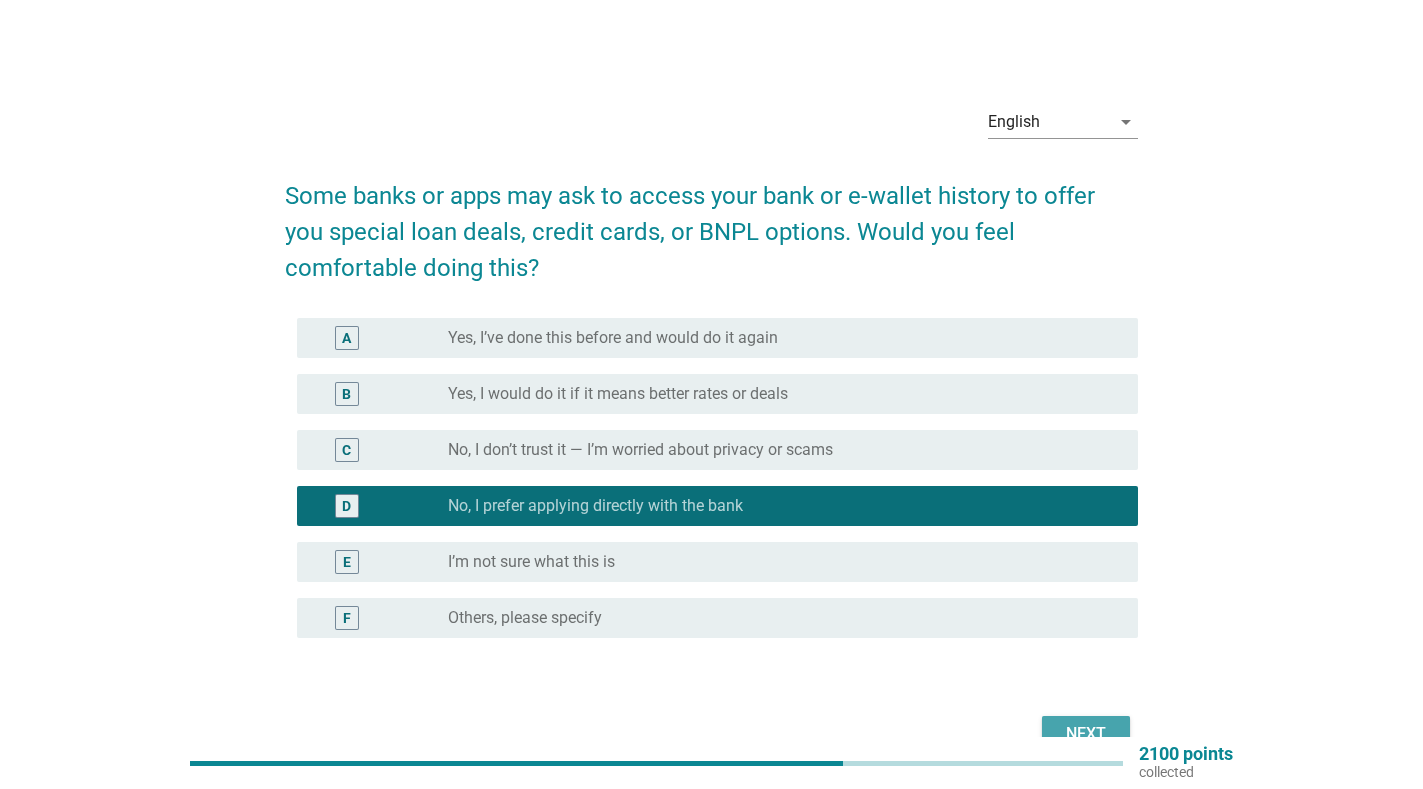click on "Next" at bounding box center (1086, 734) 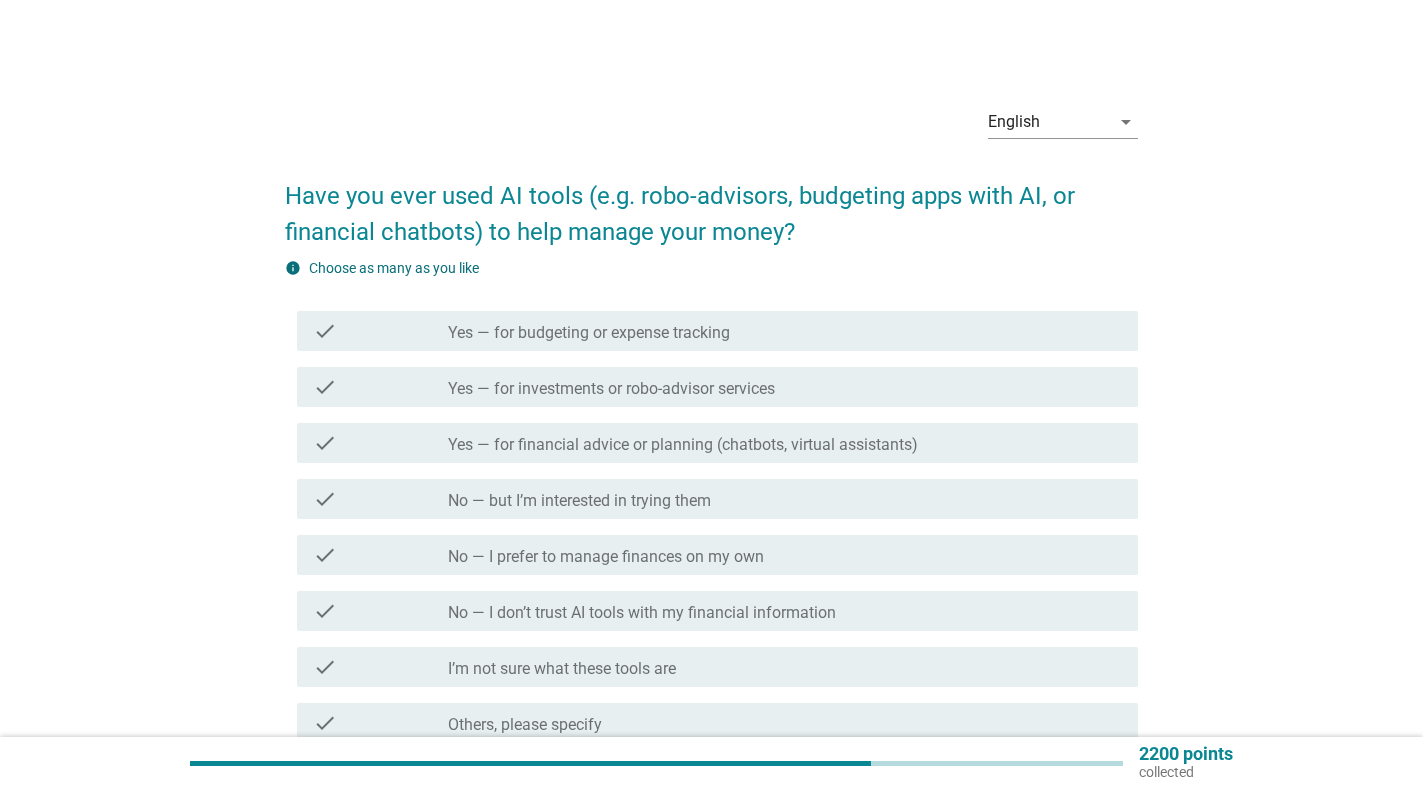 click on "check_box_outline_blank No — I prefer to manage finances on my own" at bounding box center (785, 555) 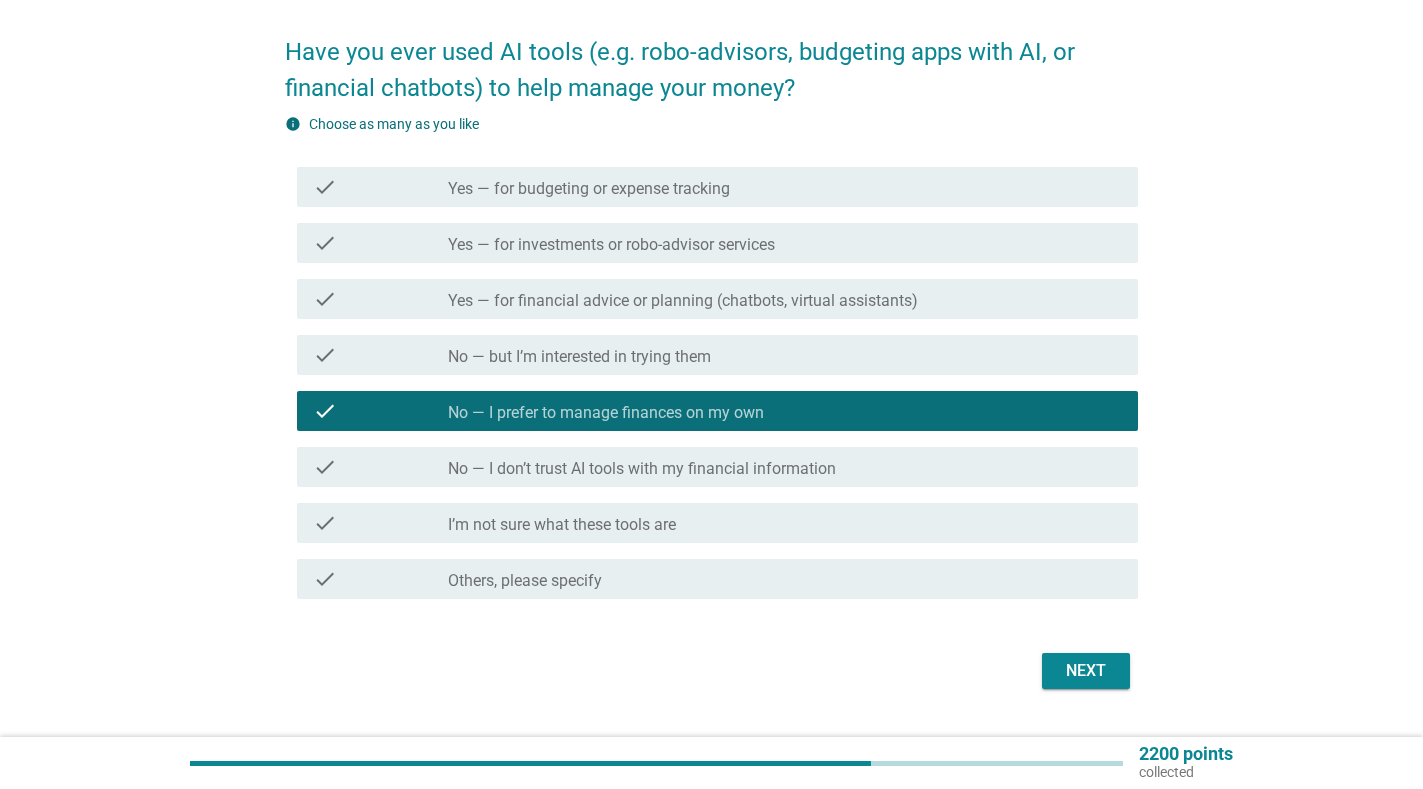 scroll, scrollTop: 145, scrollLeft: 0, axis: vertical 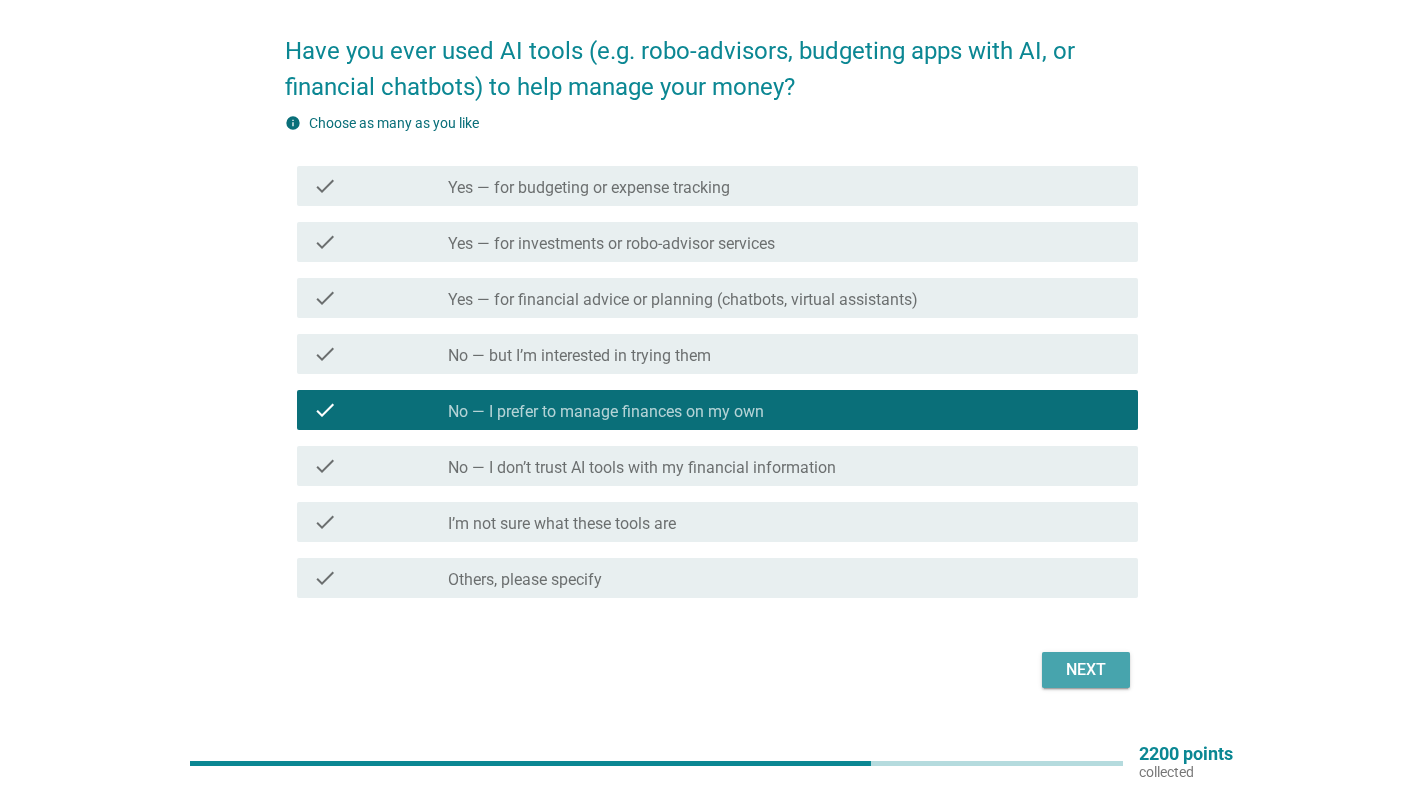 click on "Next" at bounding box center [1086, 670] 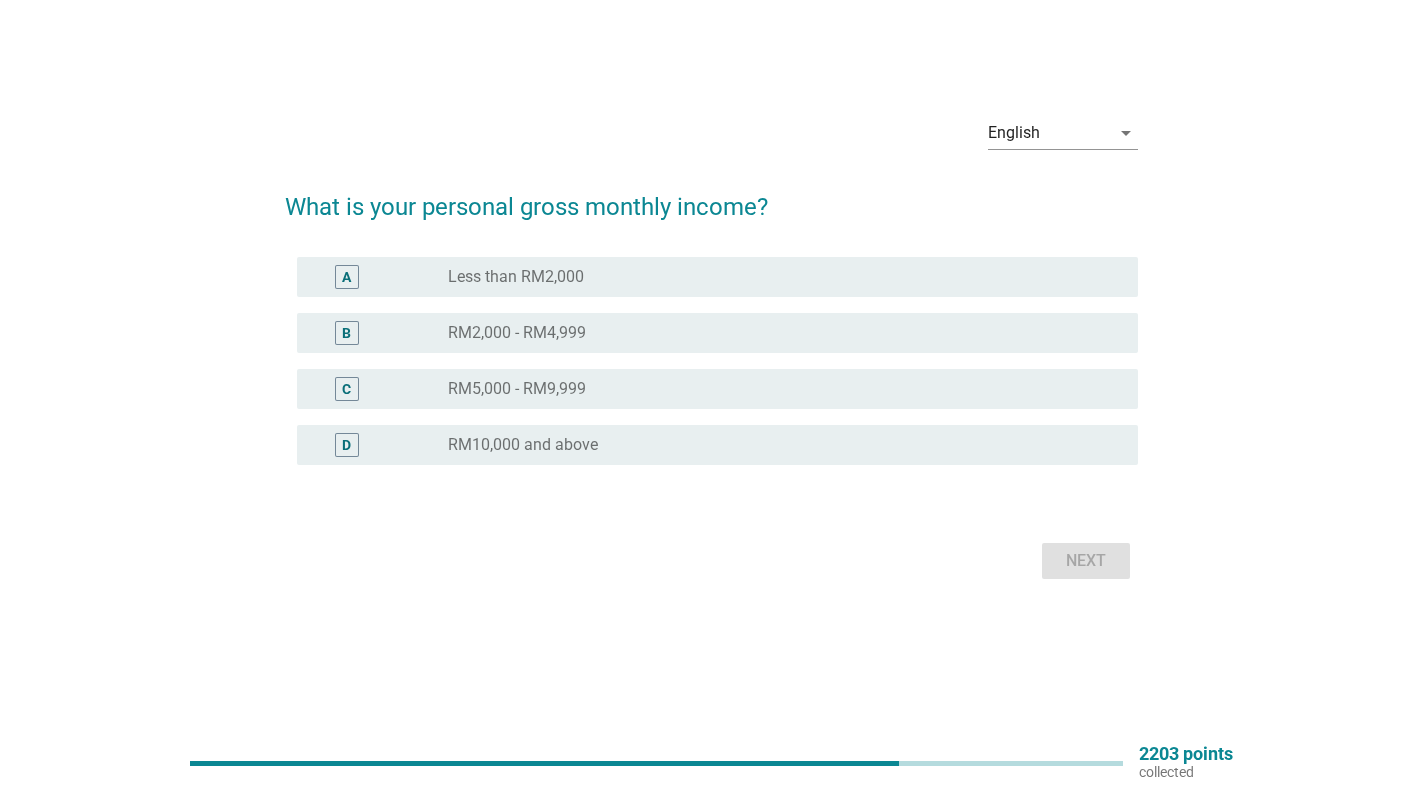 scroll, scrollTop: 0, scrollLeft: 0, axis: both 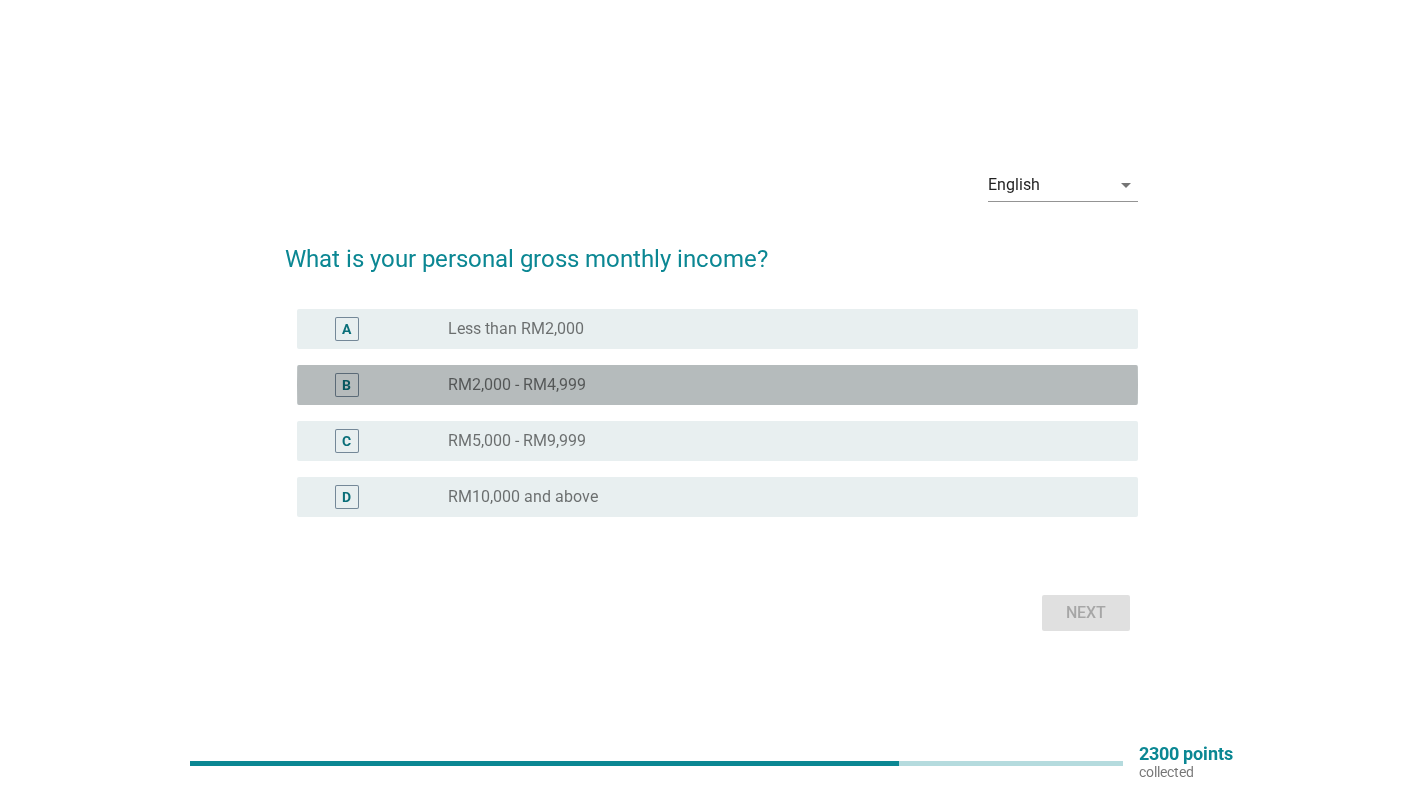 click on "radio_button_unchecked RM2,000 - RM4,999" at bounding box center [777, 385] 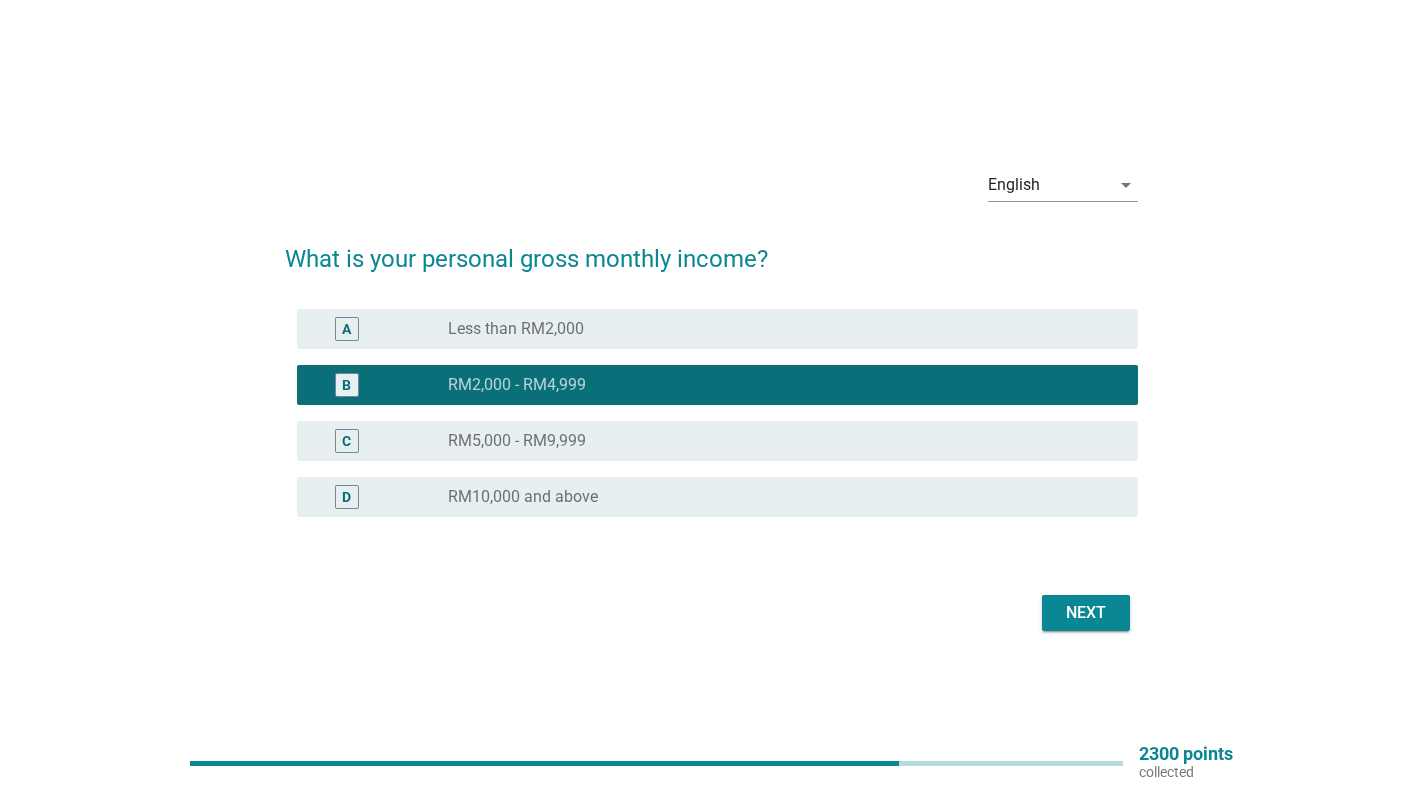 click on "Next" at bounding box center (1086, 613) 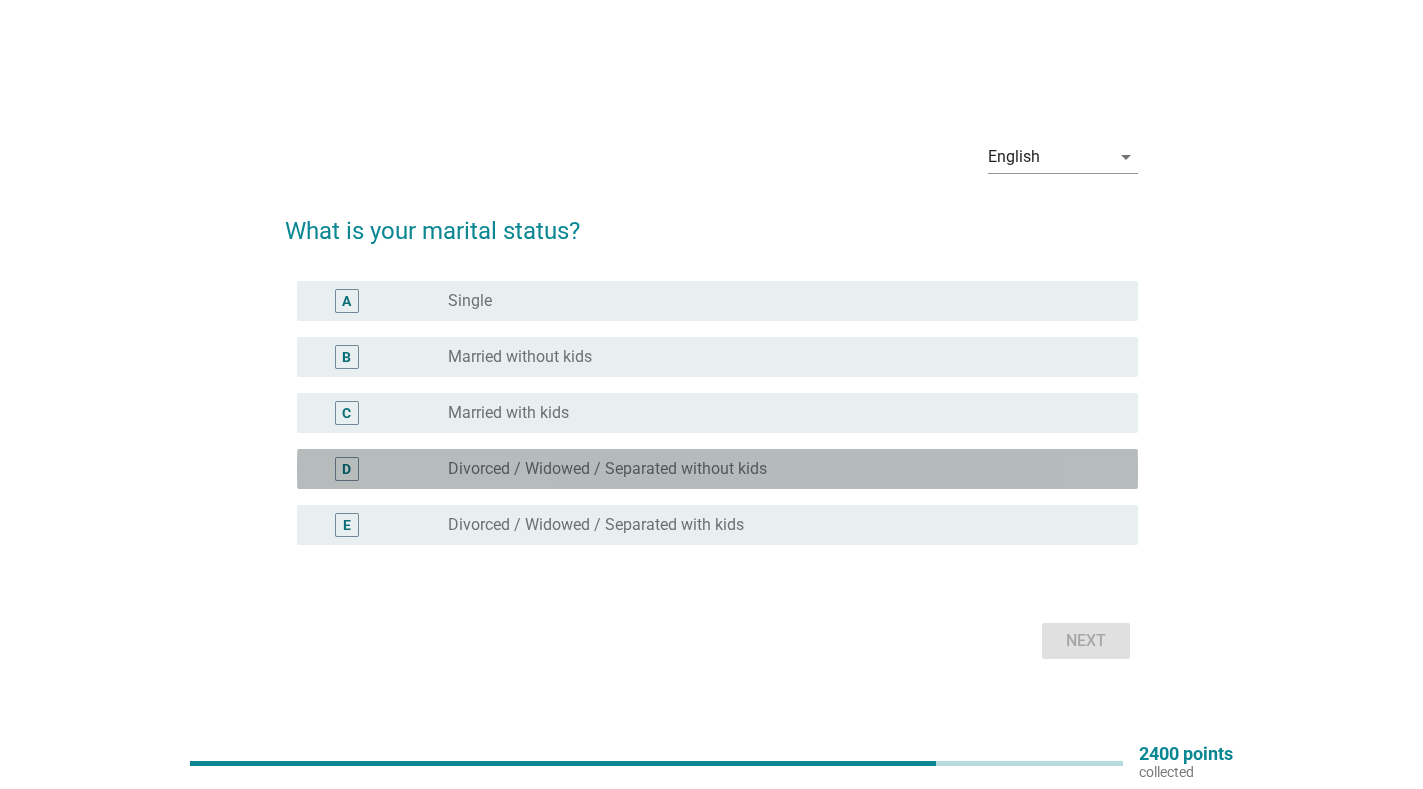 click on "Divorced / Widowed / Separated without kids" at bounding box center [607, 469] 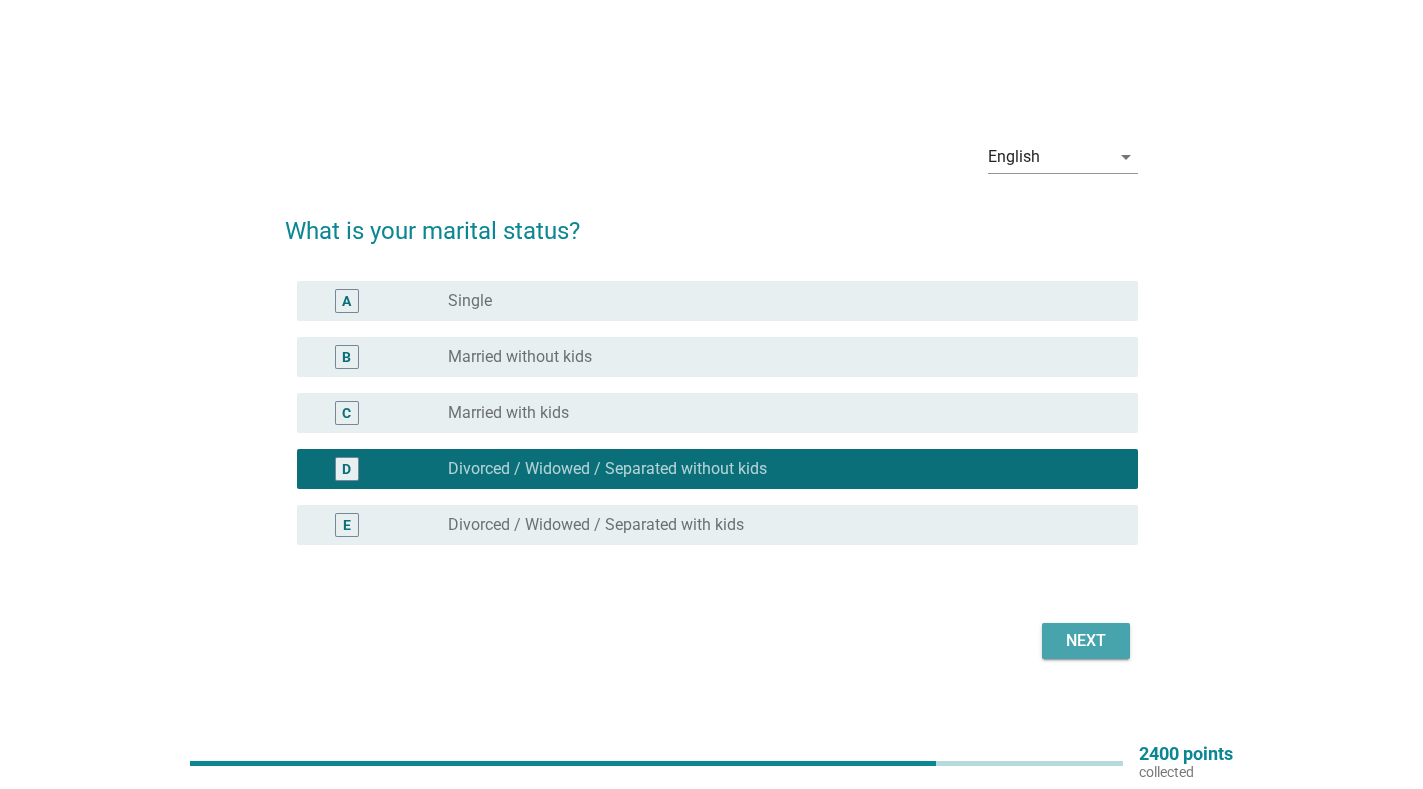 click on "Next" at bounding box center [1086, 641] 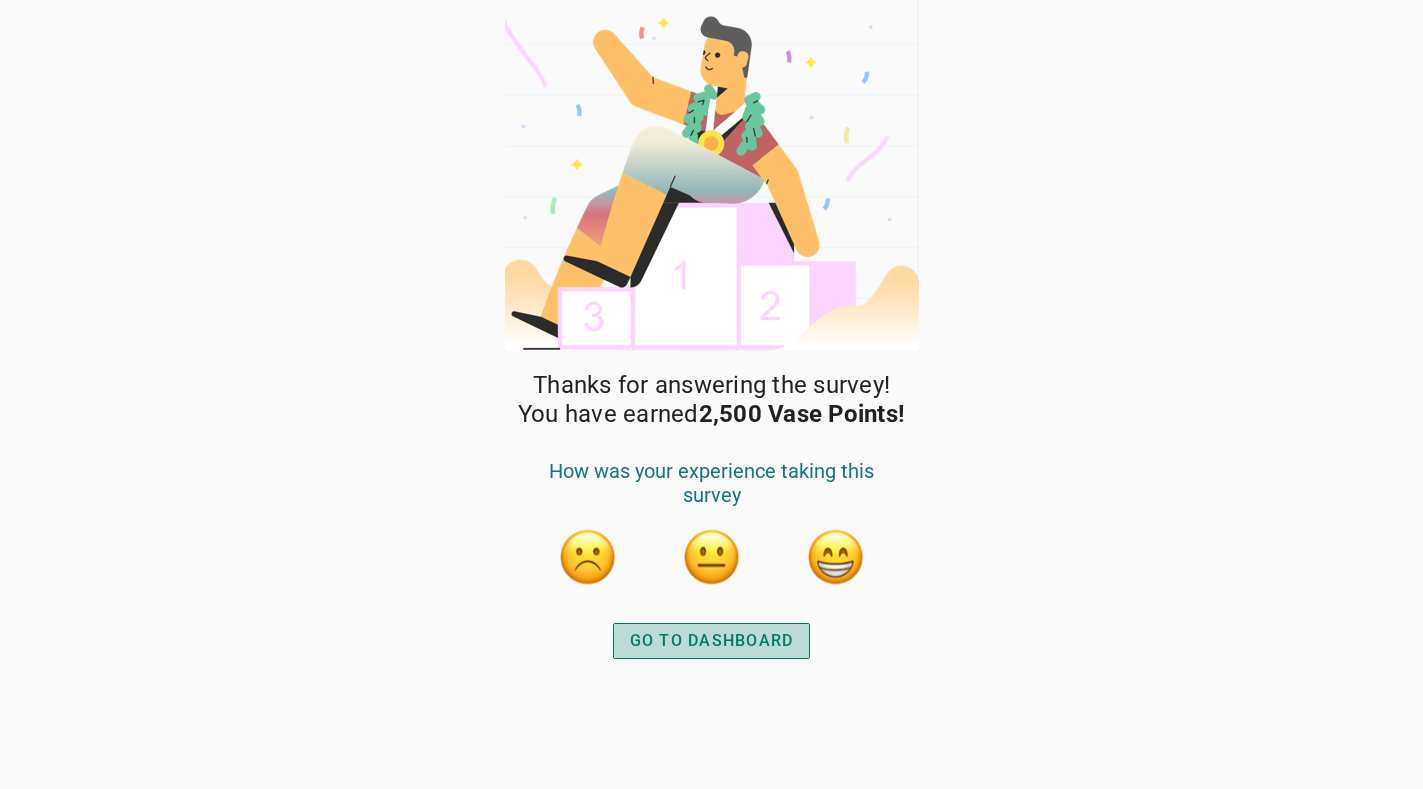 click on "GO TO DASHBOARD" at bounding box center (712, 641) 